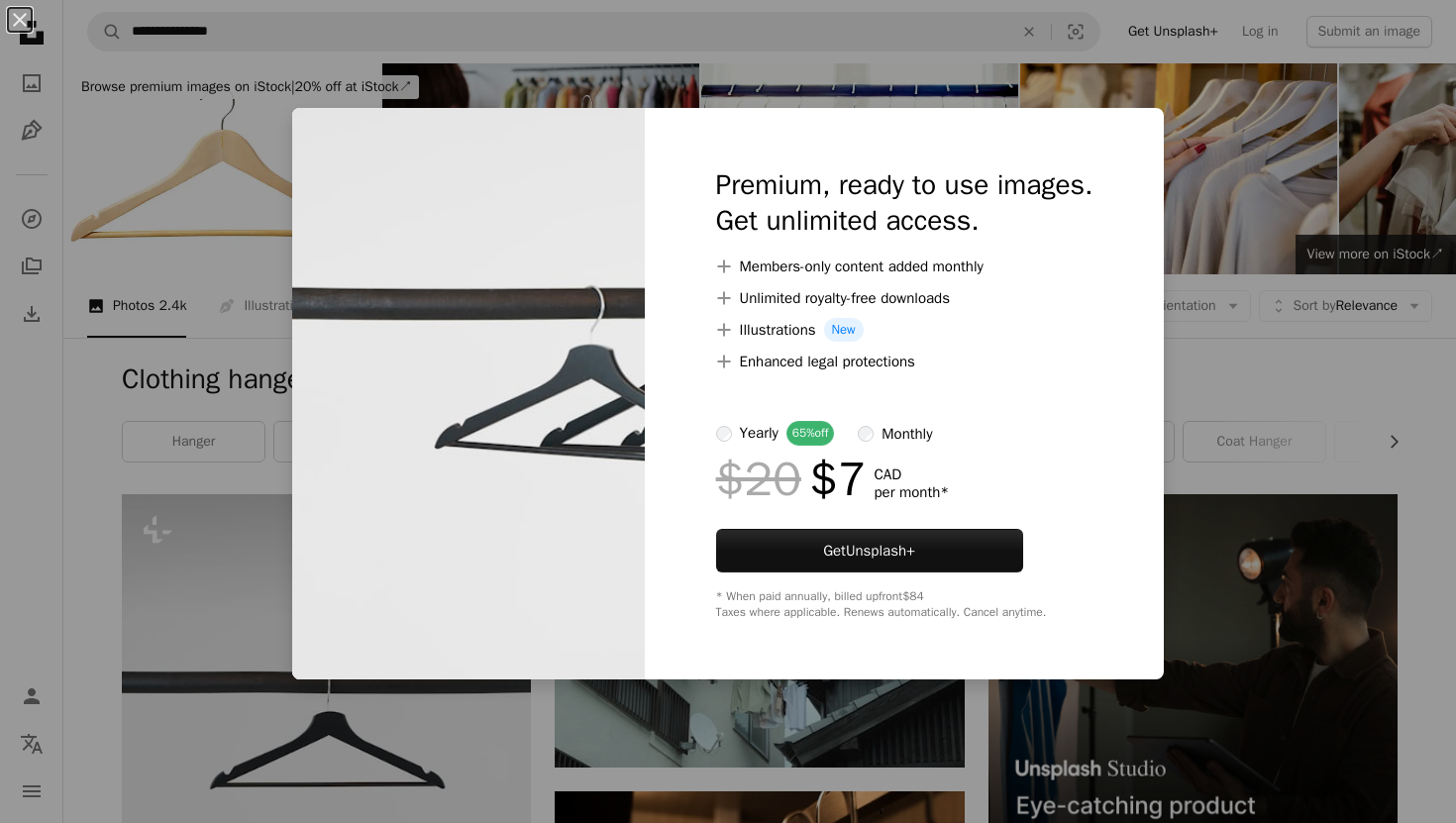 scroll, scrollTop: 45235, scrollLeft: 0, axis: vertical 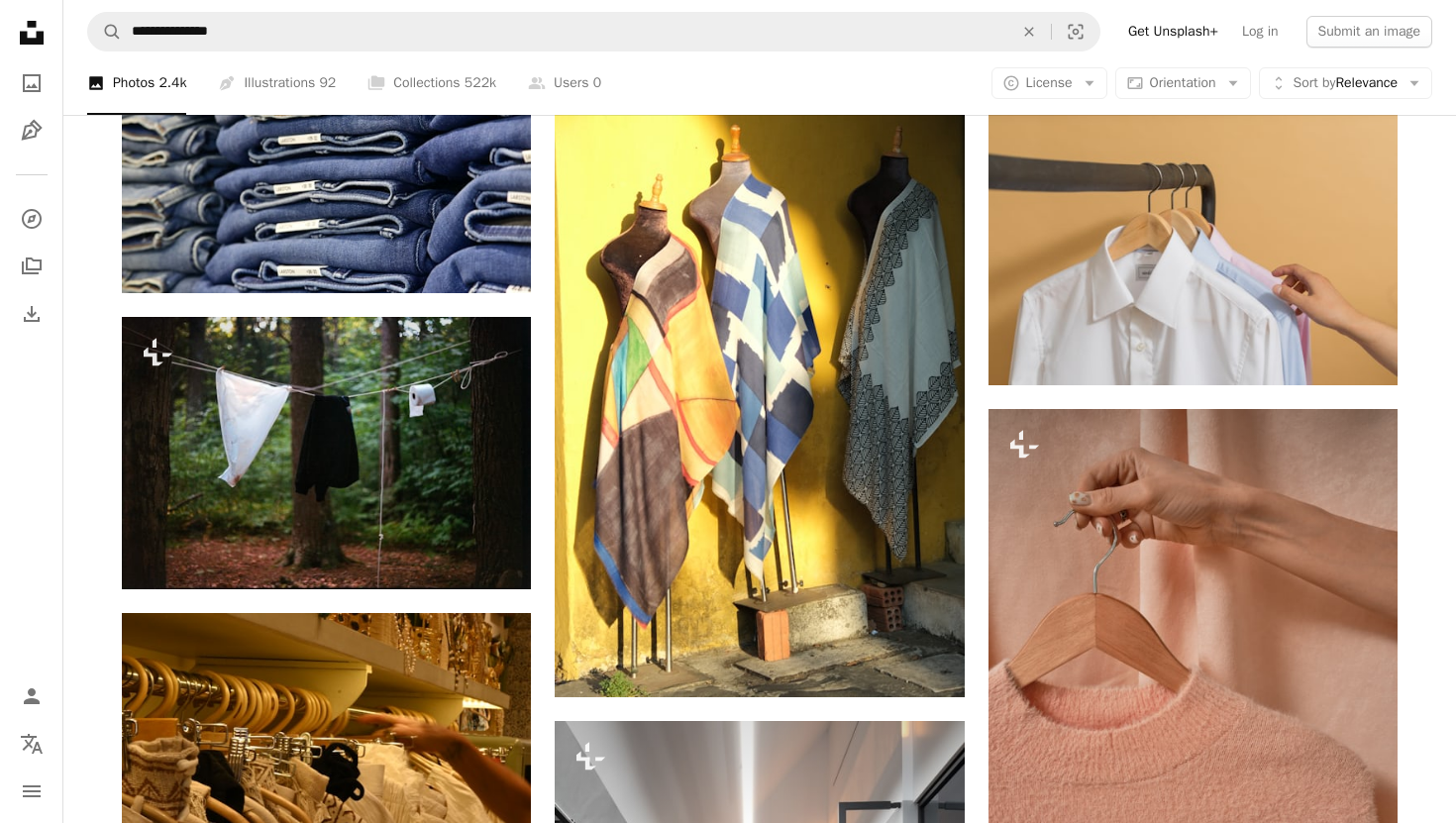 click at bounding box center [759, -3014] 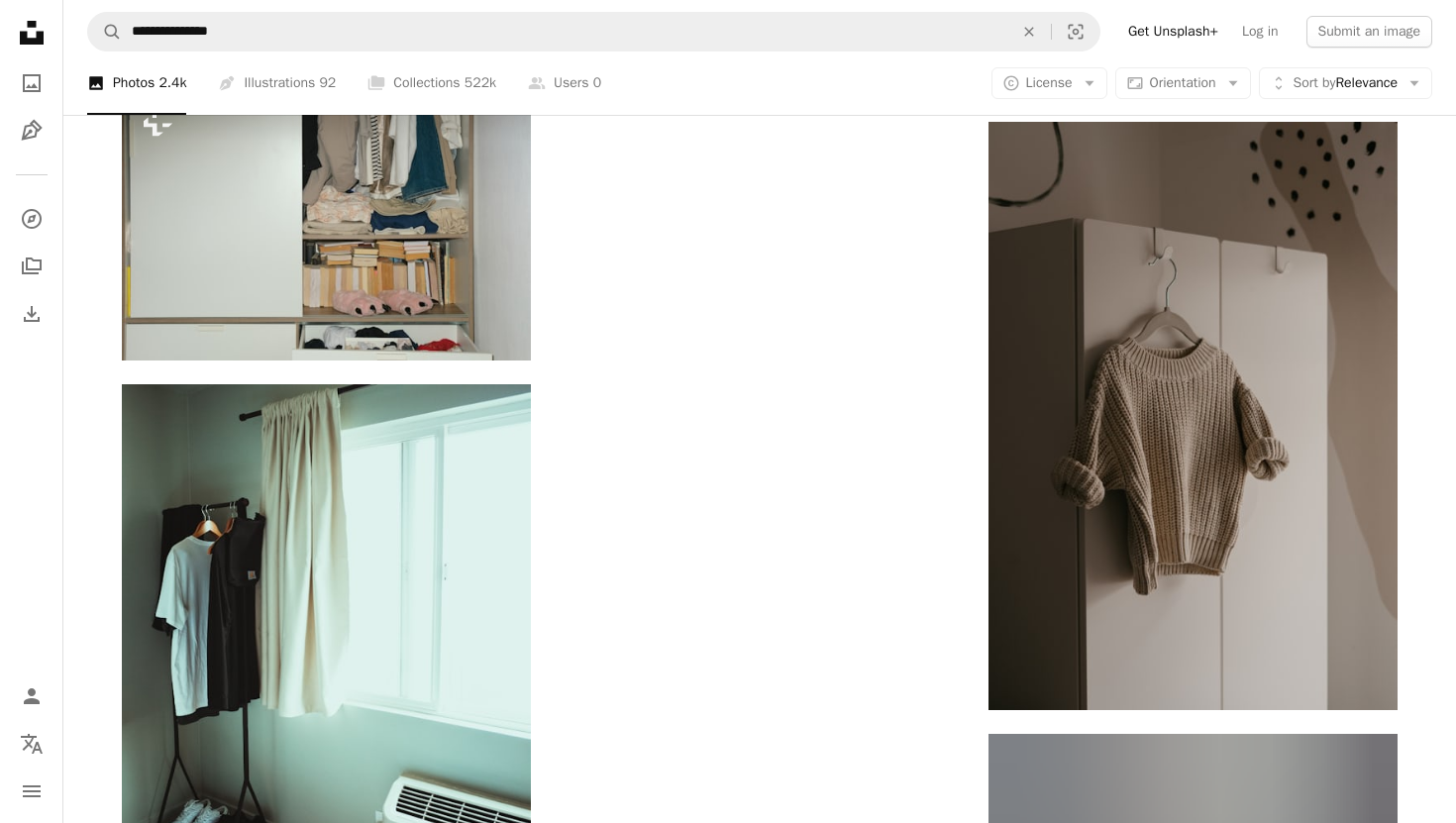 scroll, scrollTop: 59489, scrollLeft: 0, axis: vertical 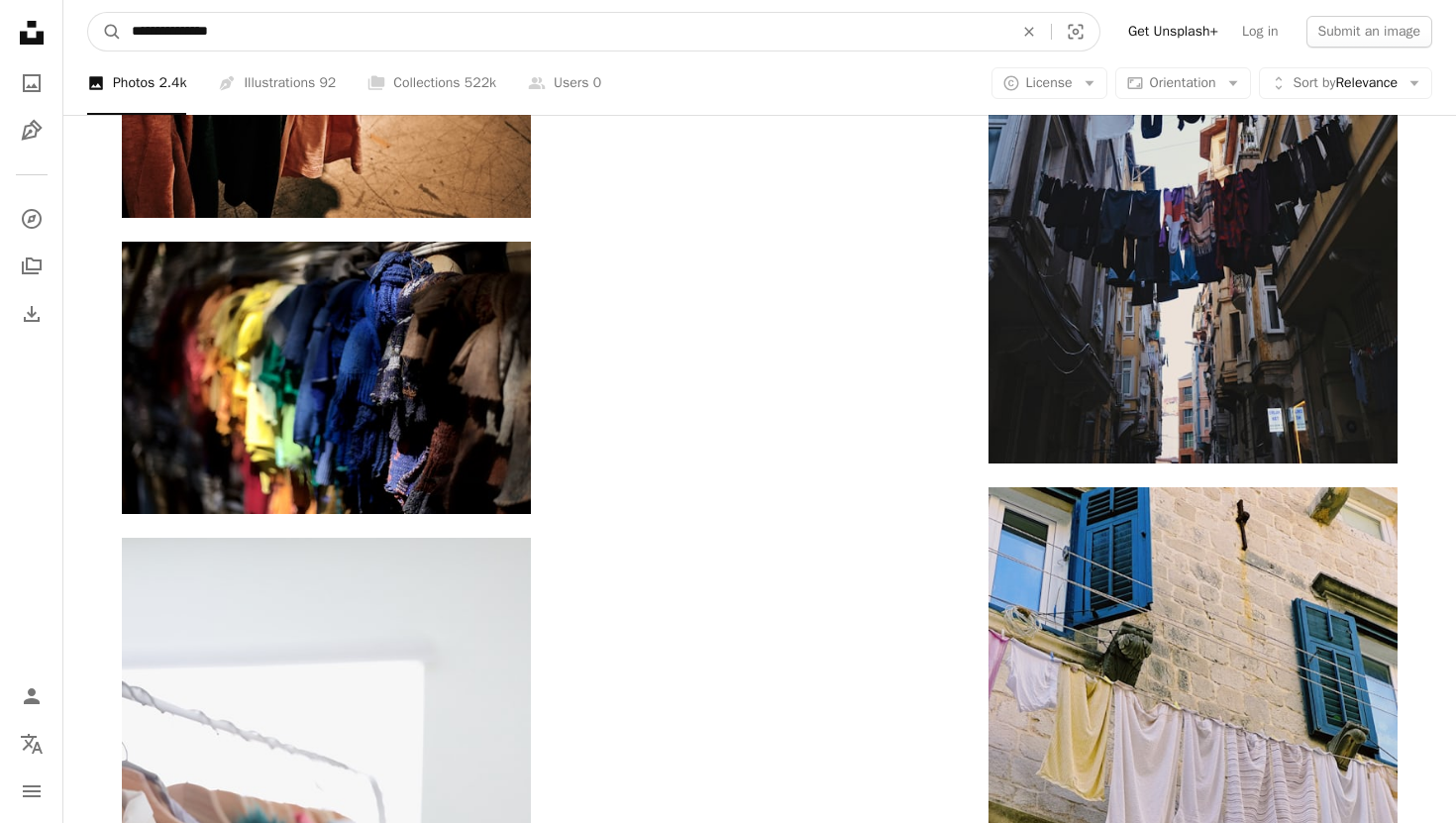 click on "**********" at bounding box center [565, 32] 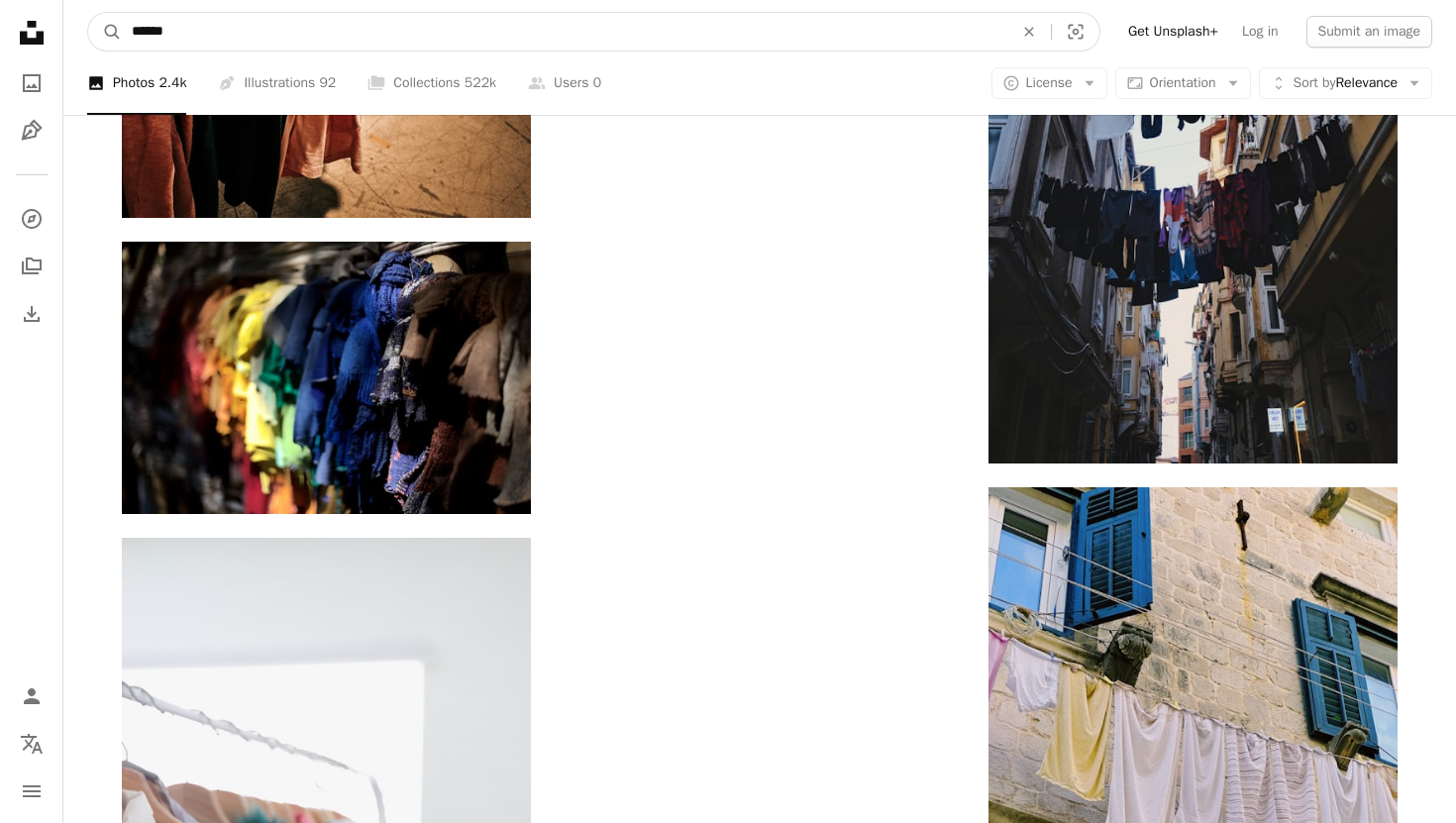 click on "A magnifying glass" at bounding box center [105, 32] 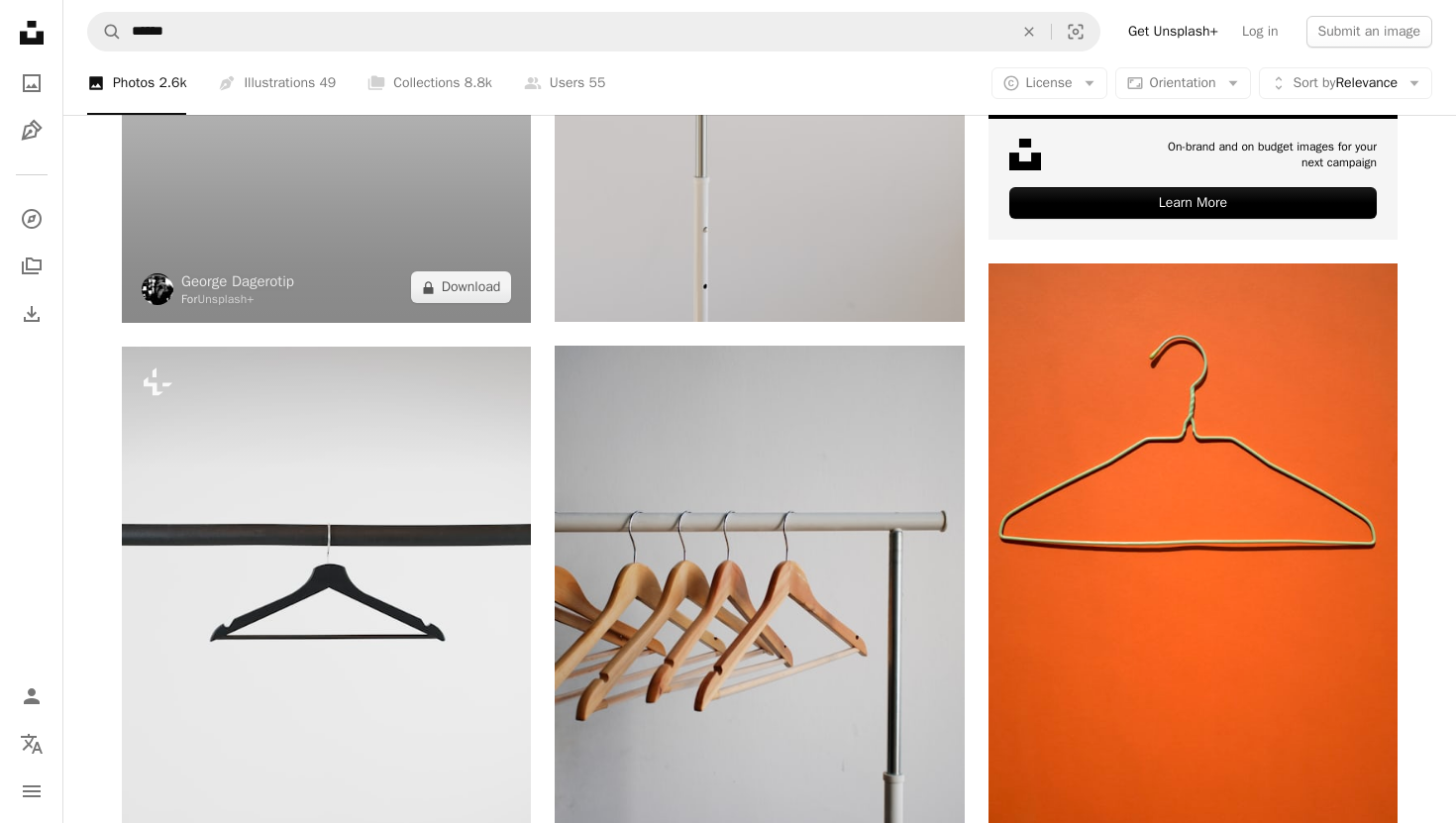 scroll, scrollTop: 789, scrollLeft: 0, axis: vertical 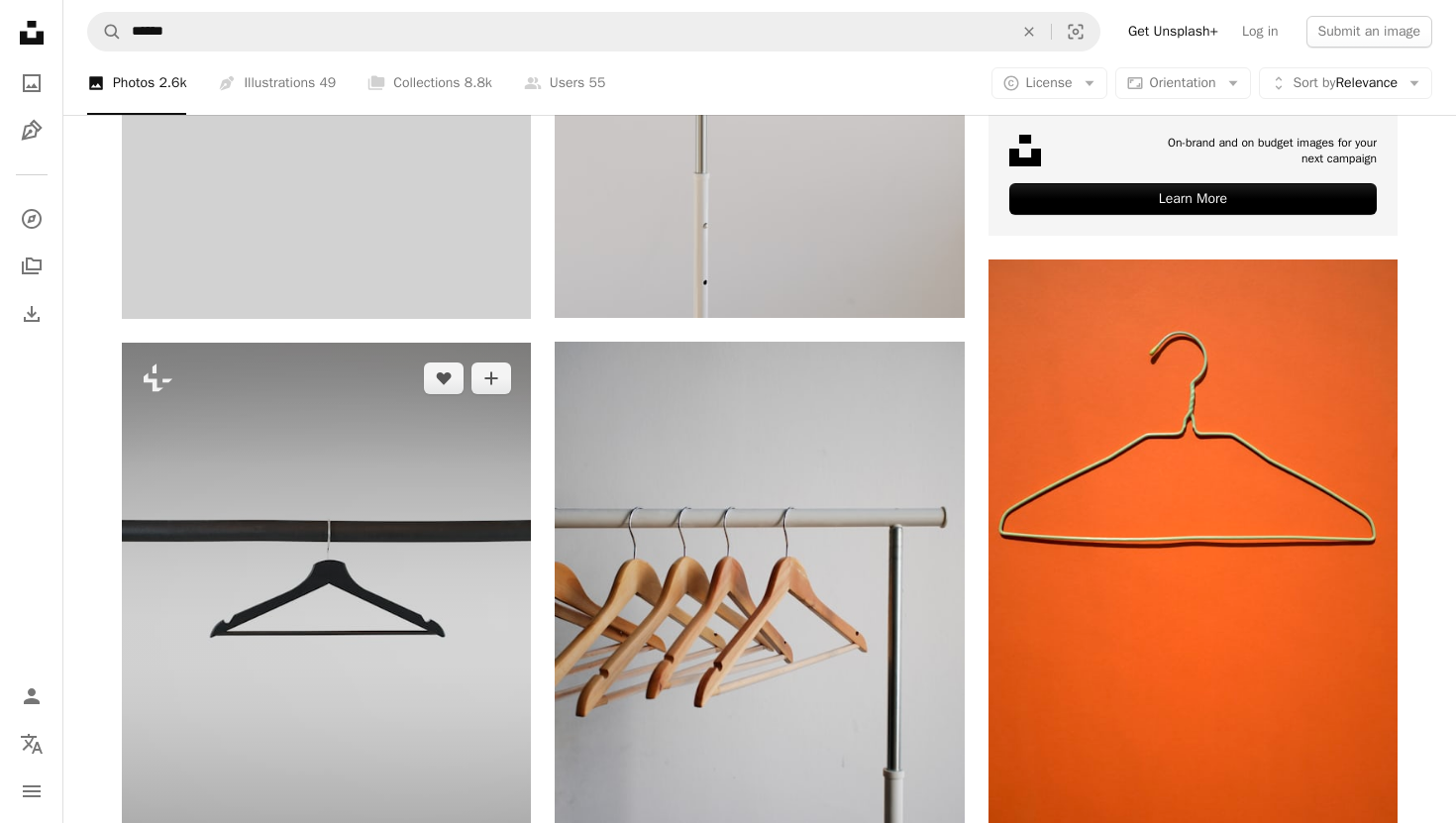 click at bounding box center [326, 650] 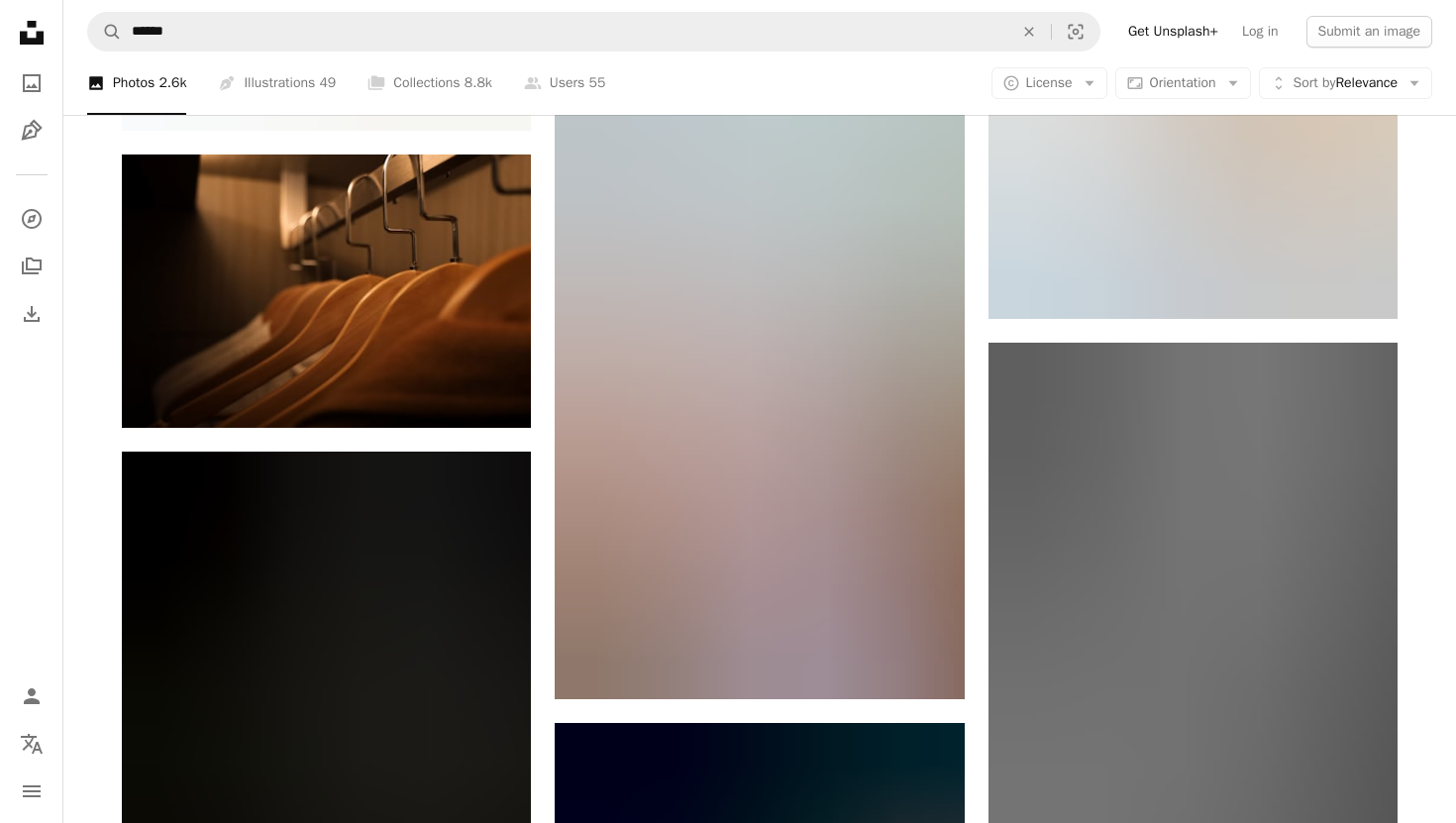 scroll, scrollTop: 2253, scrollLeft: 0, axis: vertical 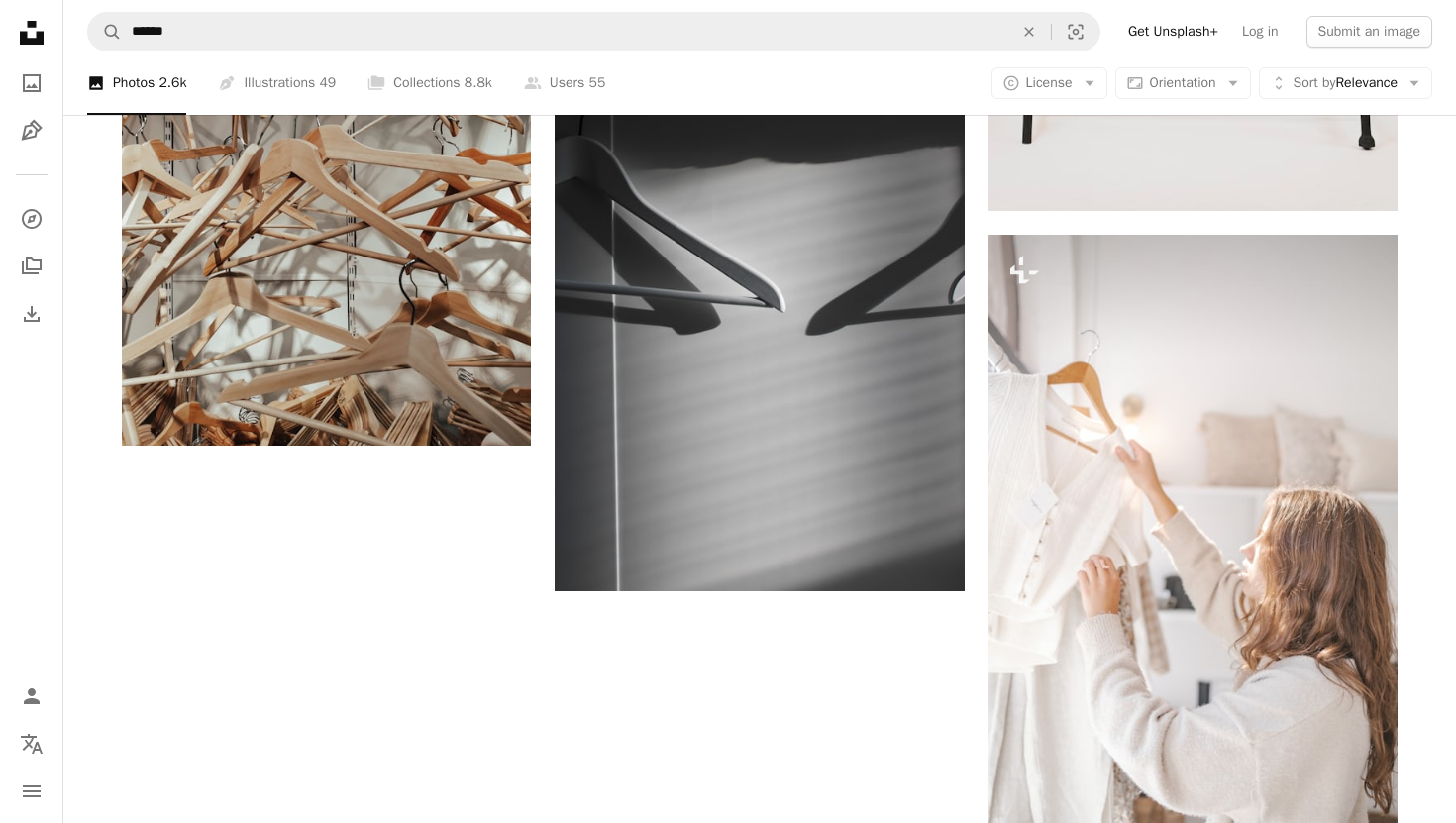 click on "Load more" at bounding box center [760, 1225] 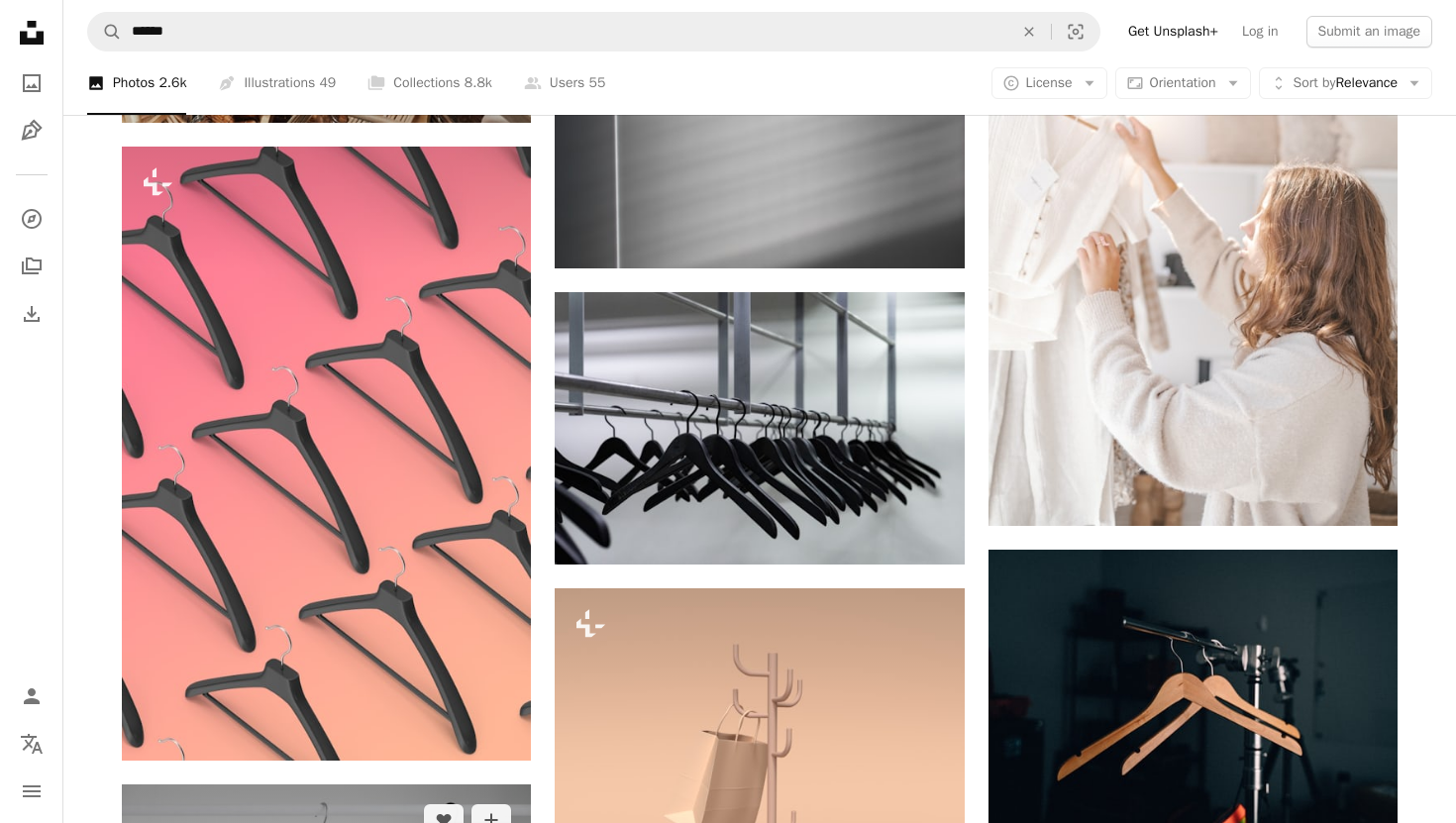 scroll, scrollTop: 3917, scrollLeft: 0, axis: vertical 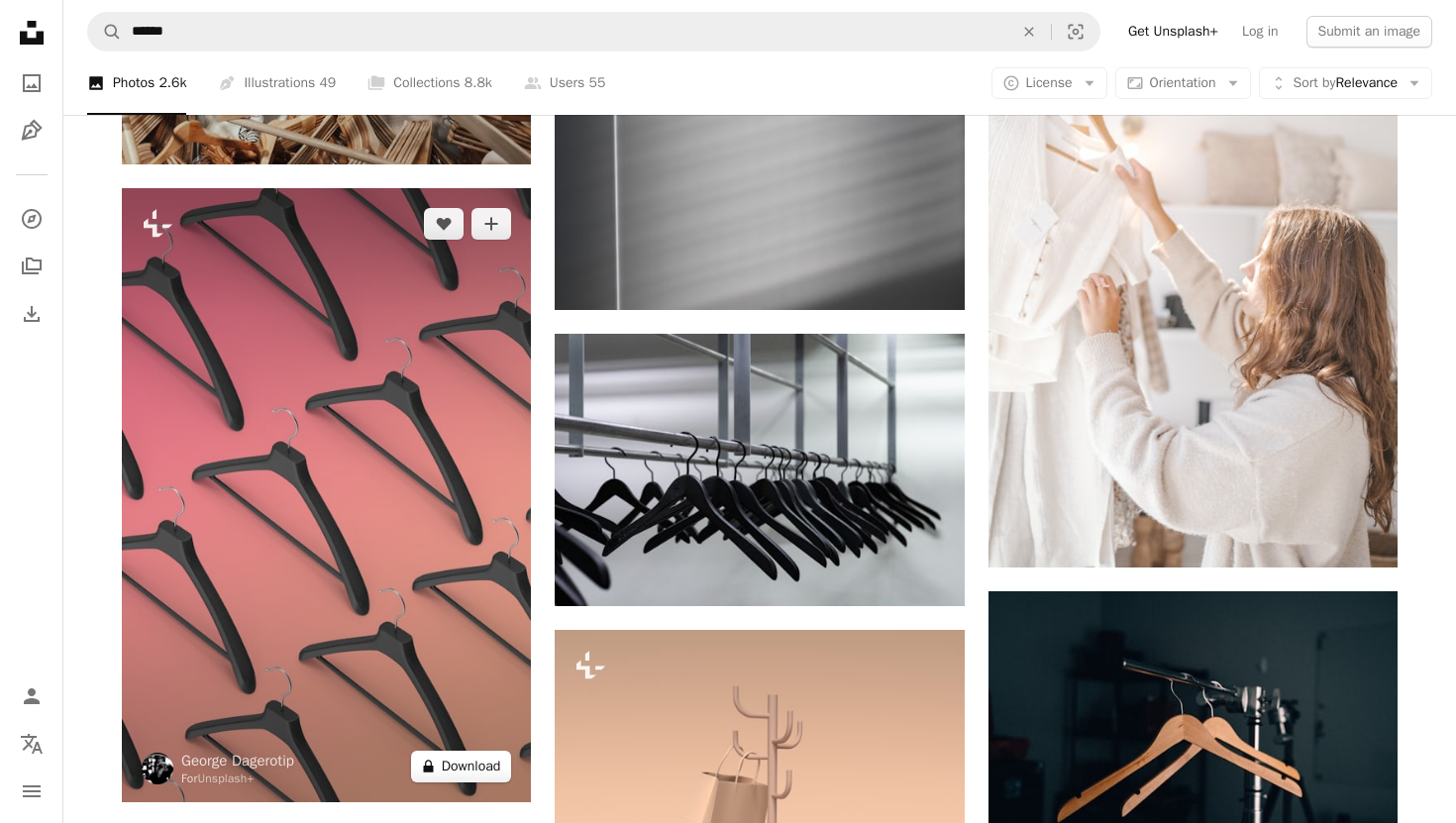 click on "A lock Download" at bounding box center (462, 767) 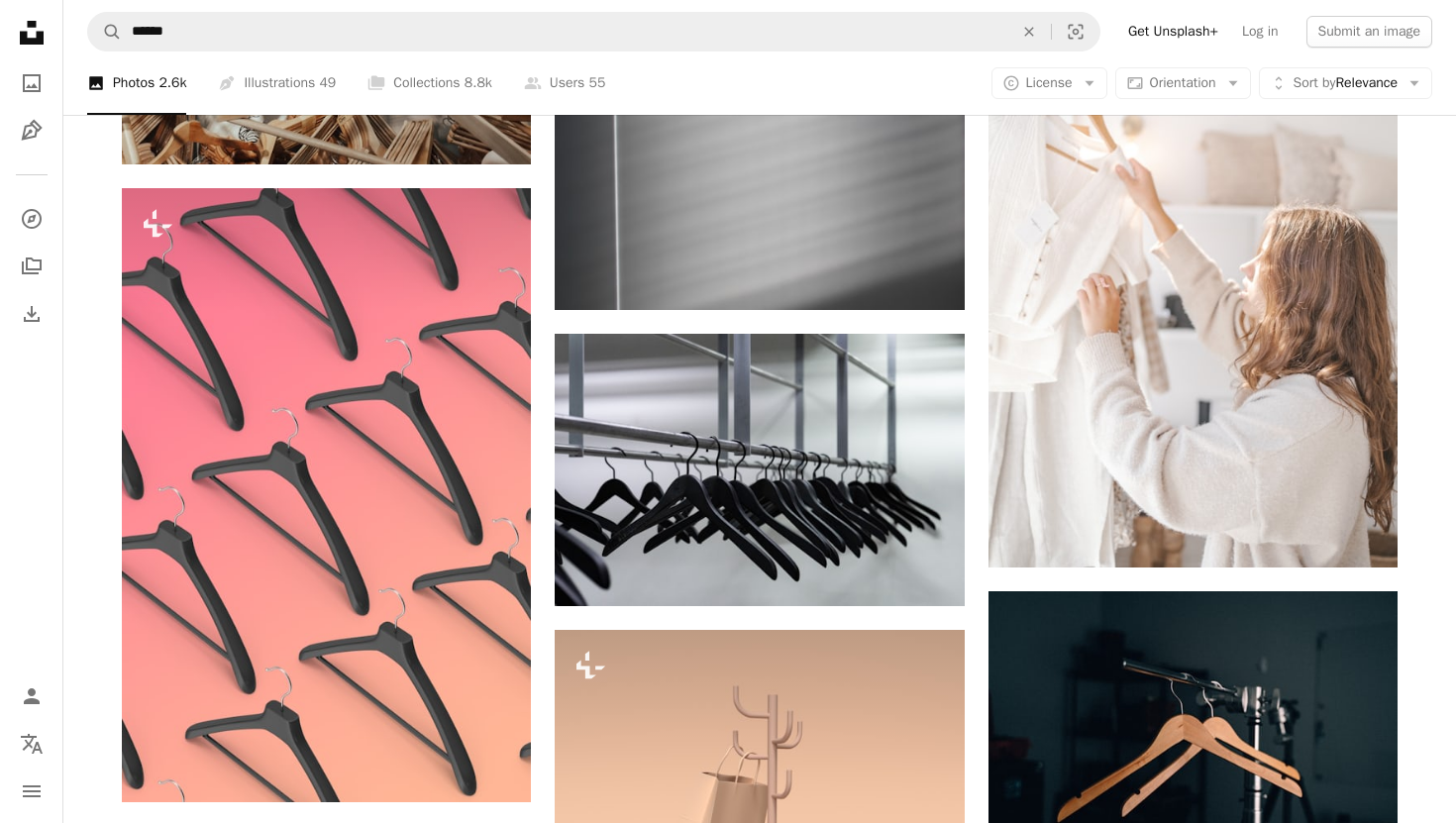 drag, startPoint x: 983, startPoint y: 492, endPoint x: 795, endPoint y: 478, distance: 188.5206 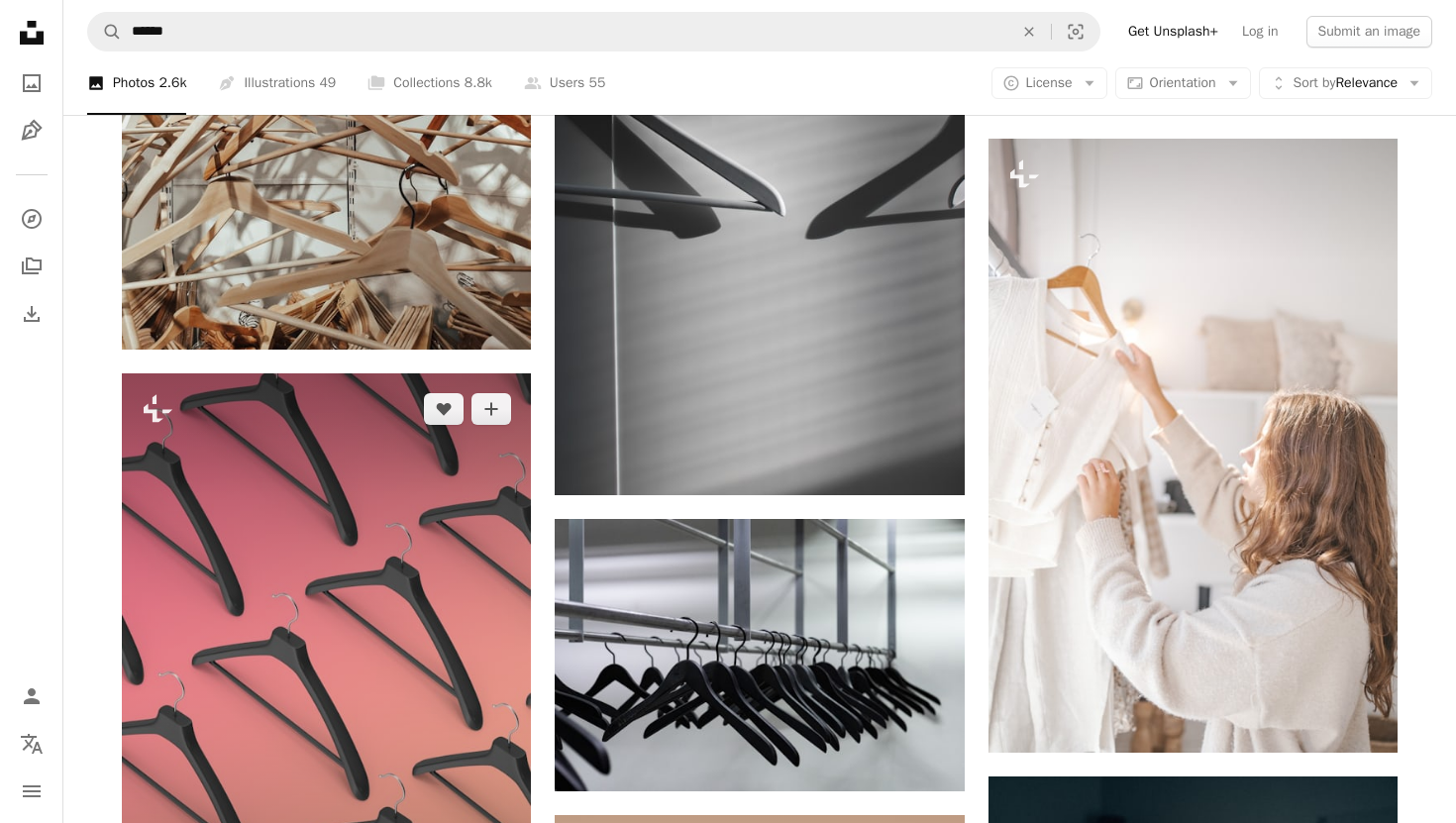scroll, scrollTop: 3742, scrollLeft: 0, axis: vertical 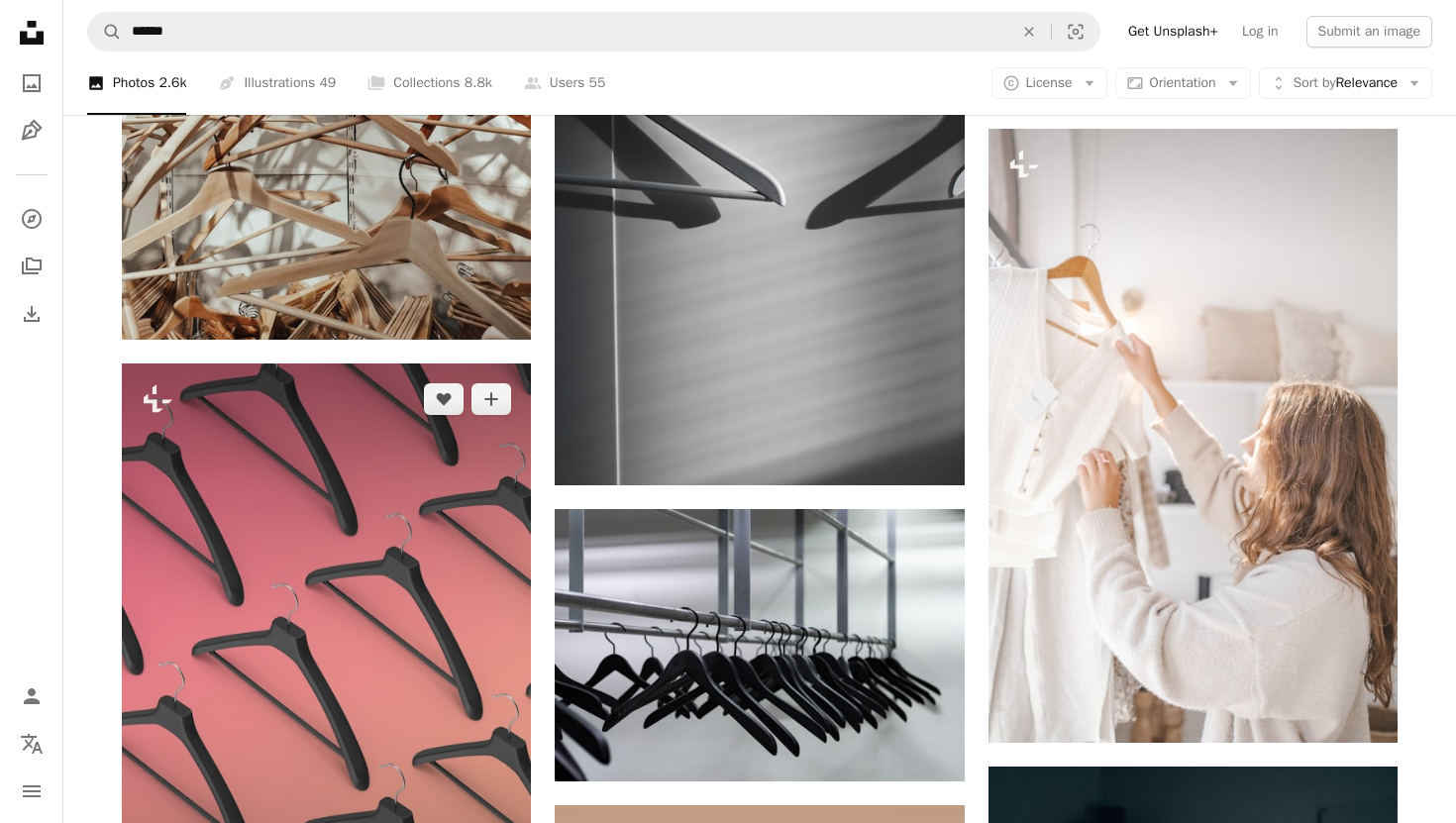 click at bounding box center (326, 670) 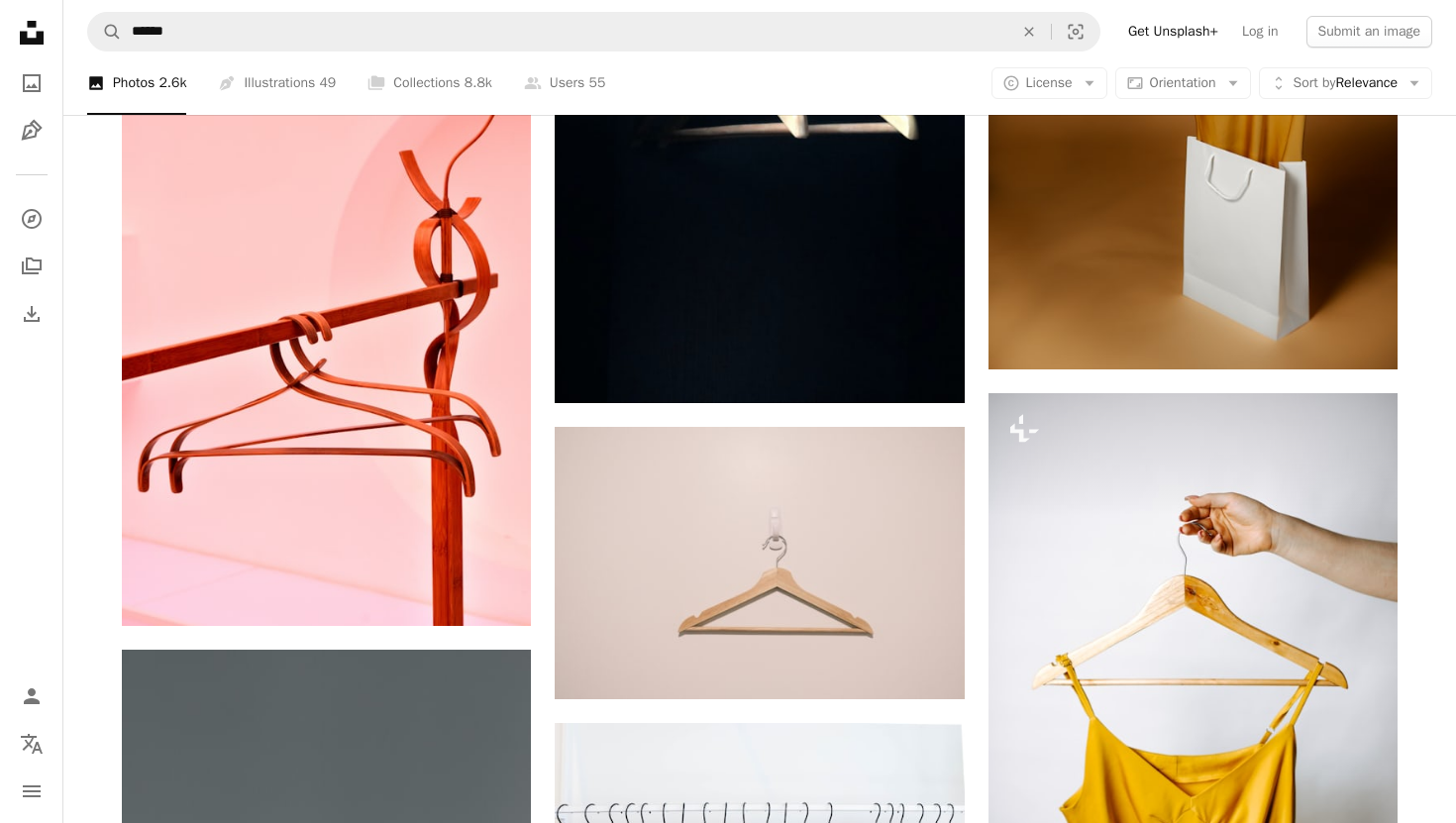 scroll, scrollTop: 6448, scrollLeft: 0, axis: vertical 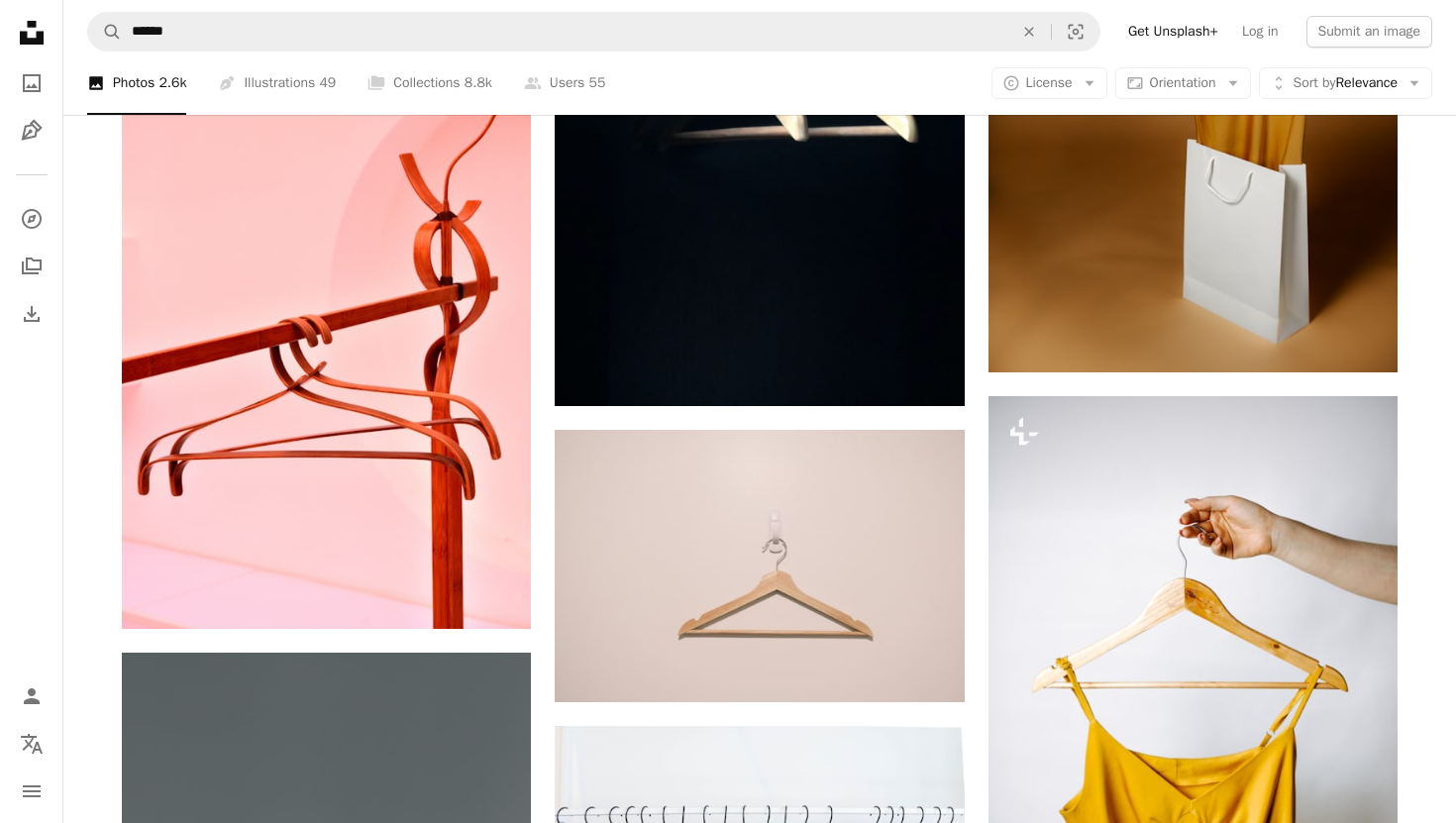 click on "Get Unsplash+" at bounding box center (1173, 32) 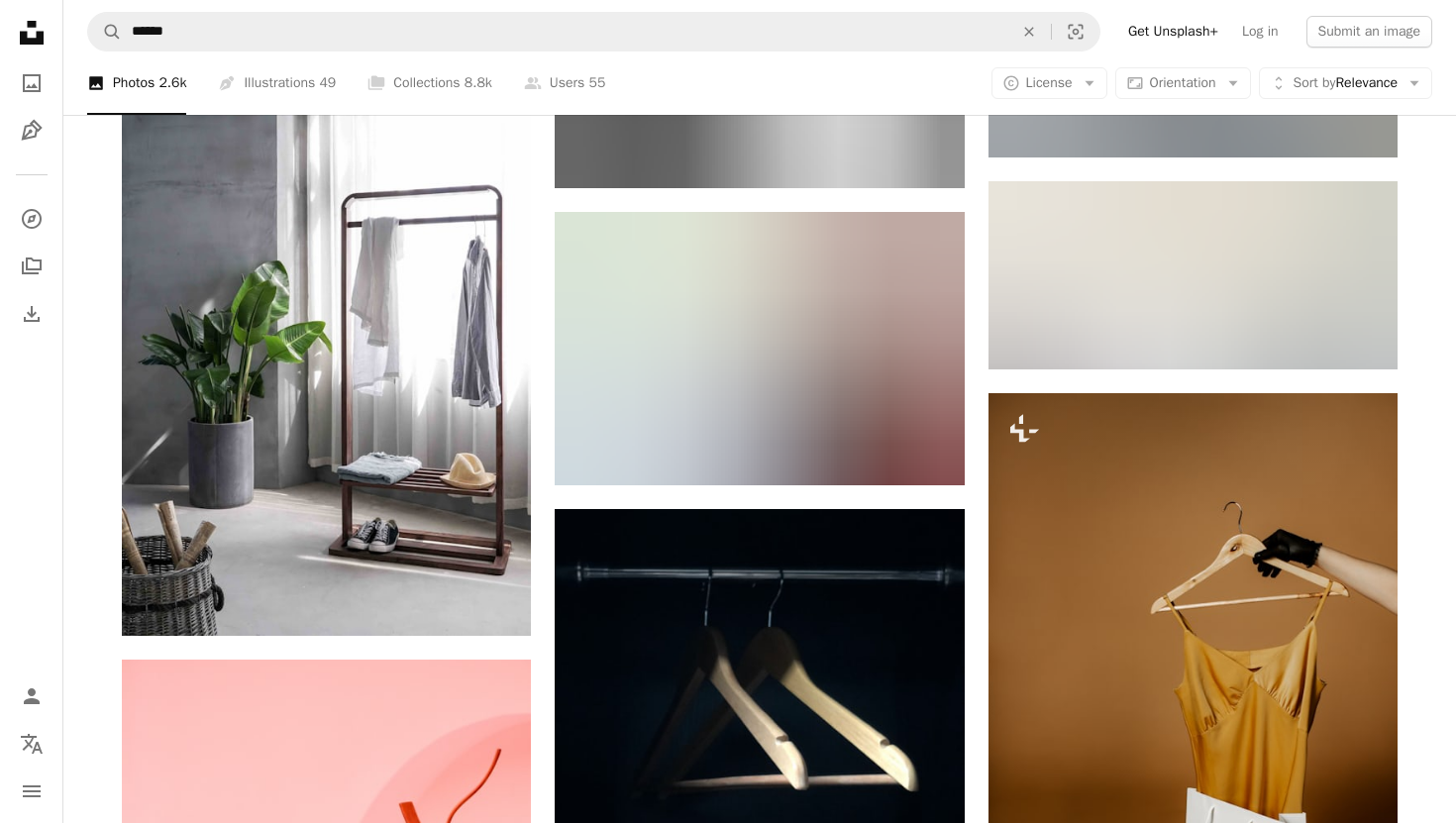scroll, scrollTop: 5810, scrollLeft: 0, axis: vertical 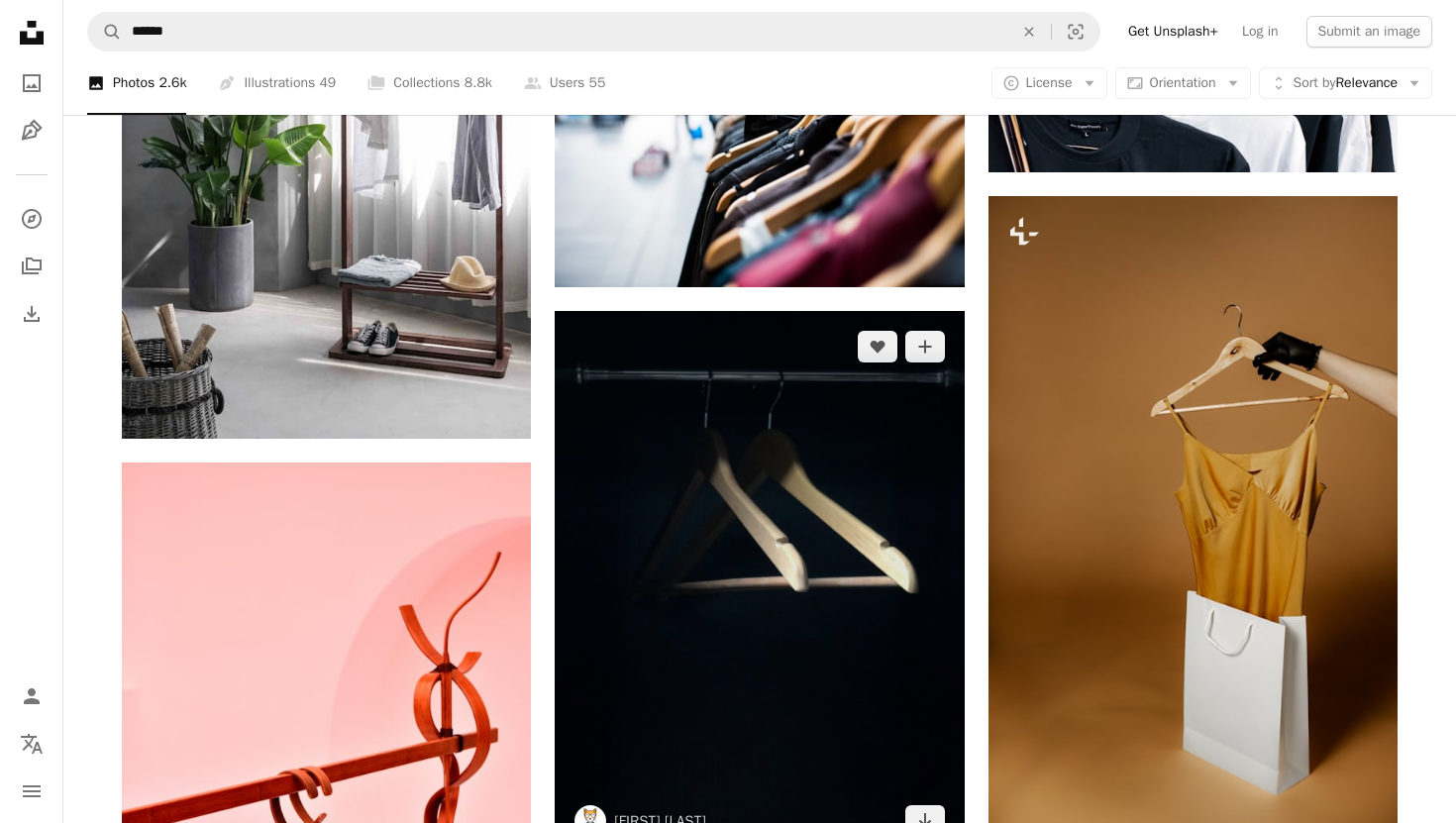 click at bounding box center (759, 583) 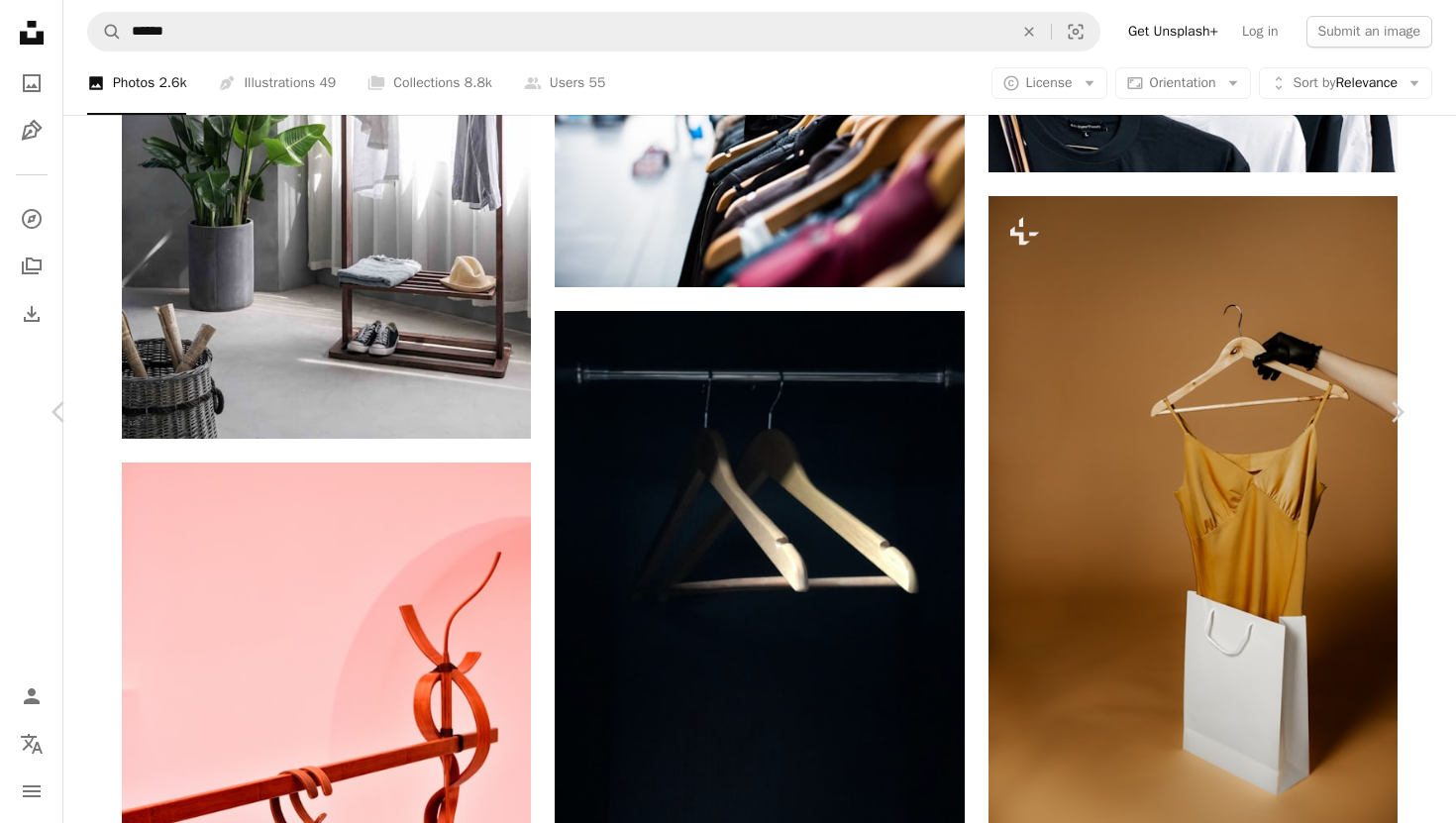 scroll, scrollTop: 0, scrollLeft: 0, axis: both 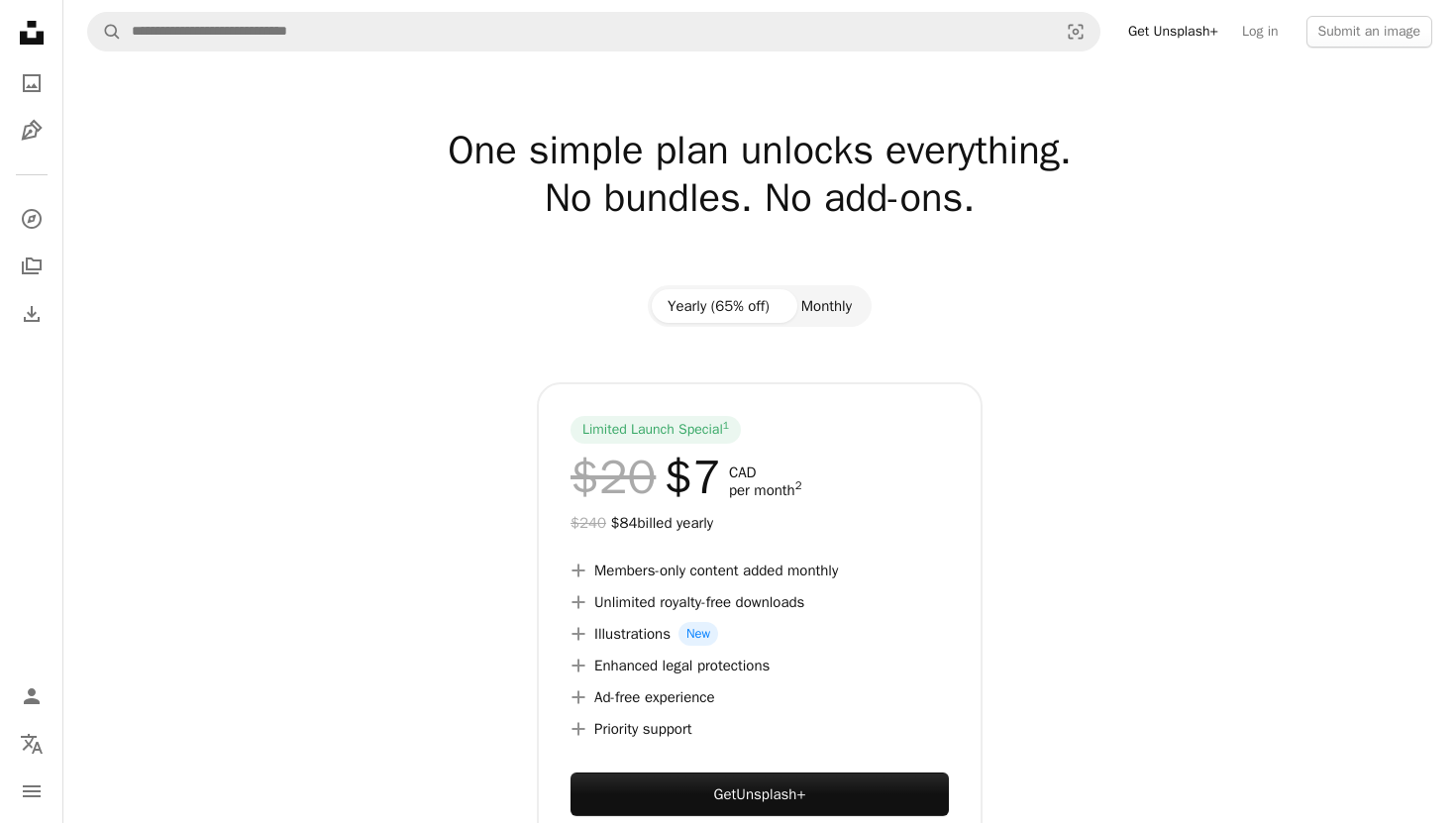 click on "Monthly" at bounding box center [826, 306] 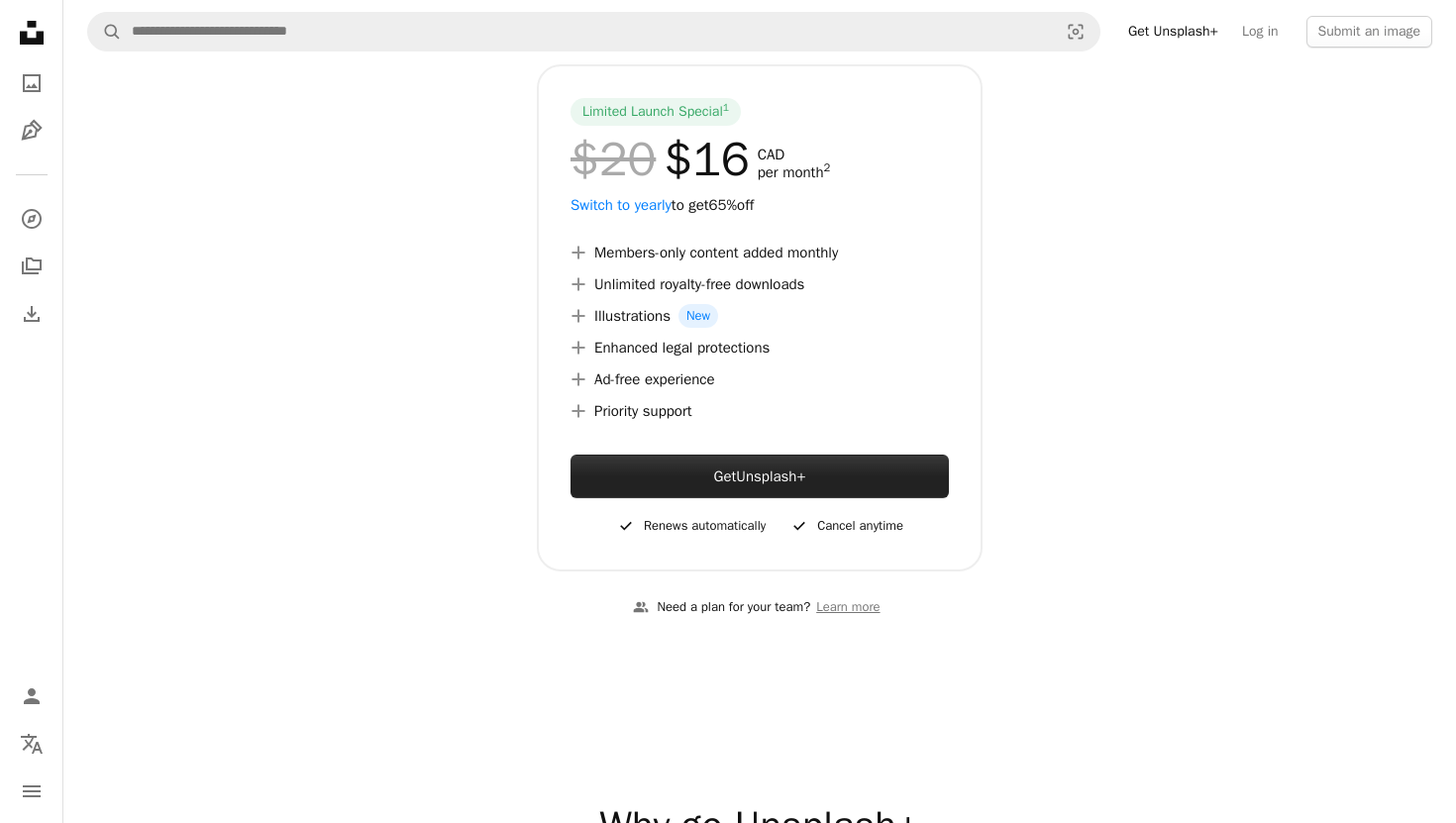 scroll, scrollTop: 319, scrollLeft: 0, axis: vertical 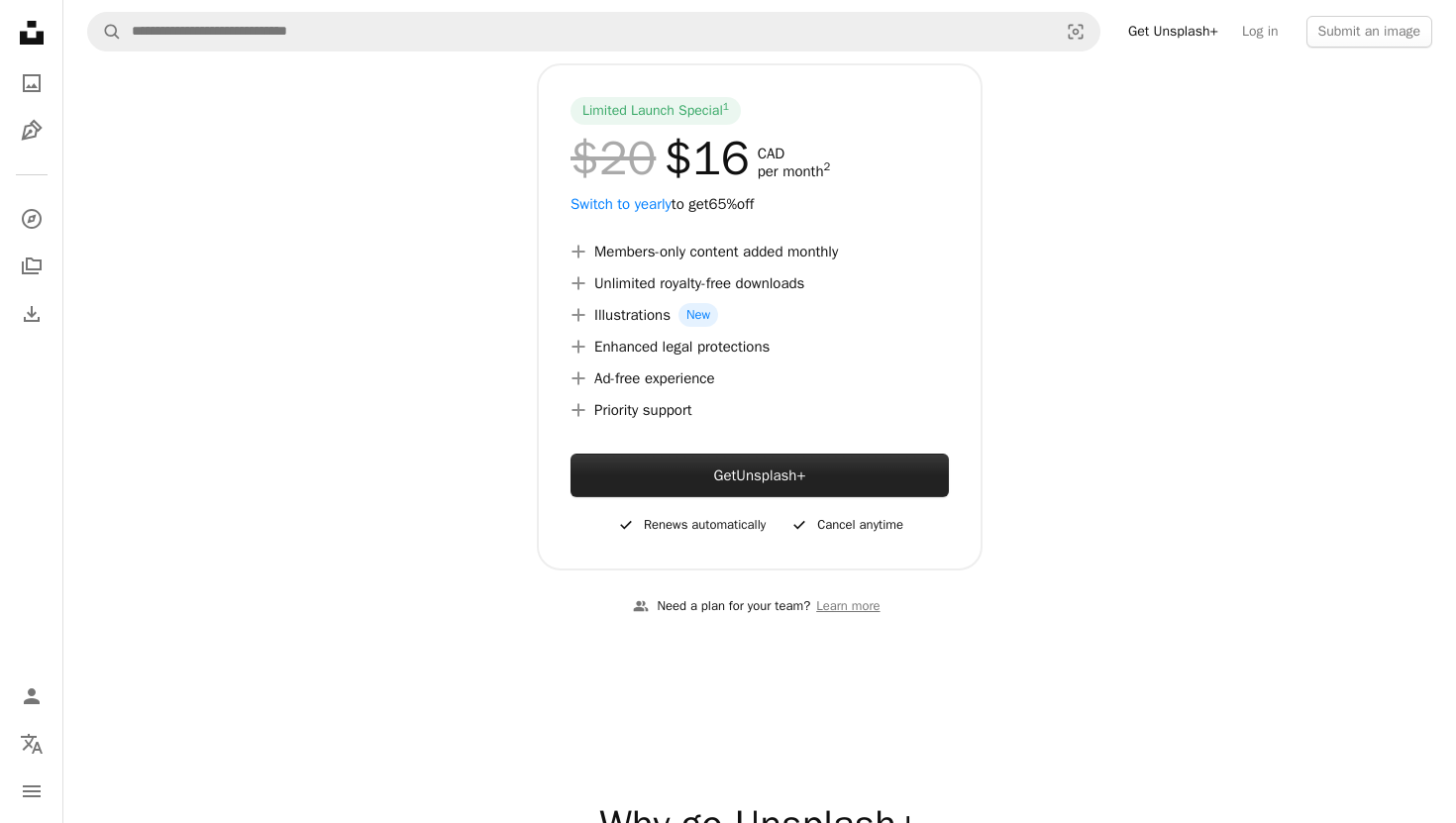 click on "Get  Unsplash+" at bounding box center [760, 475] 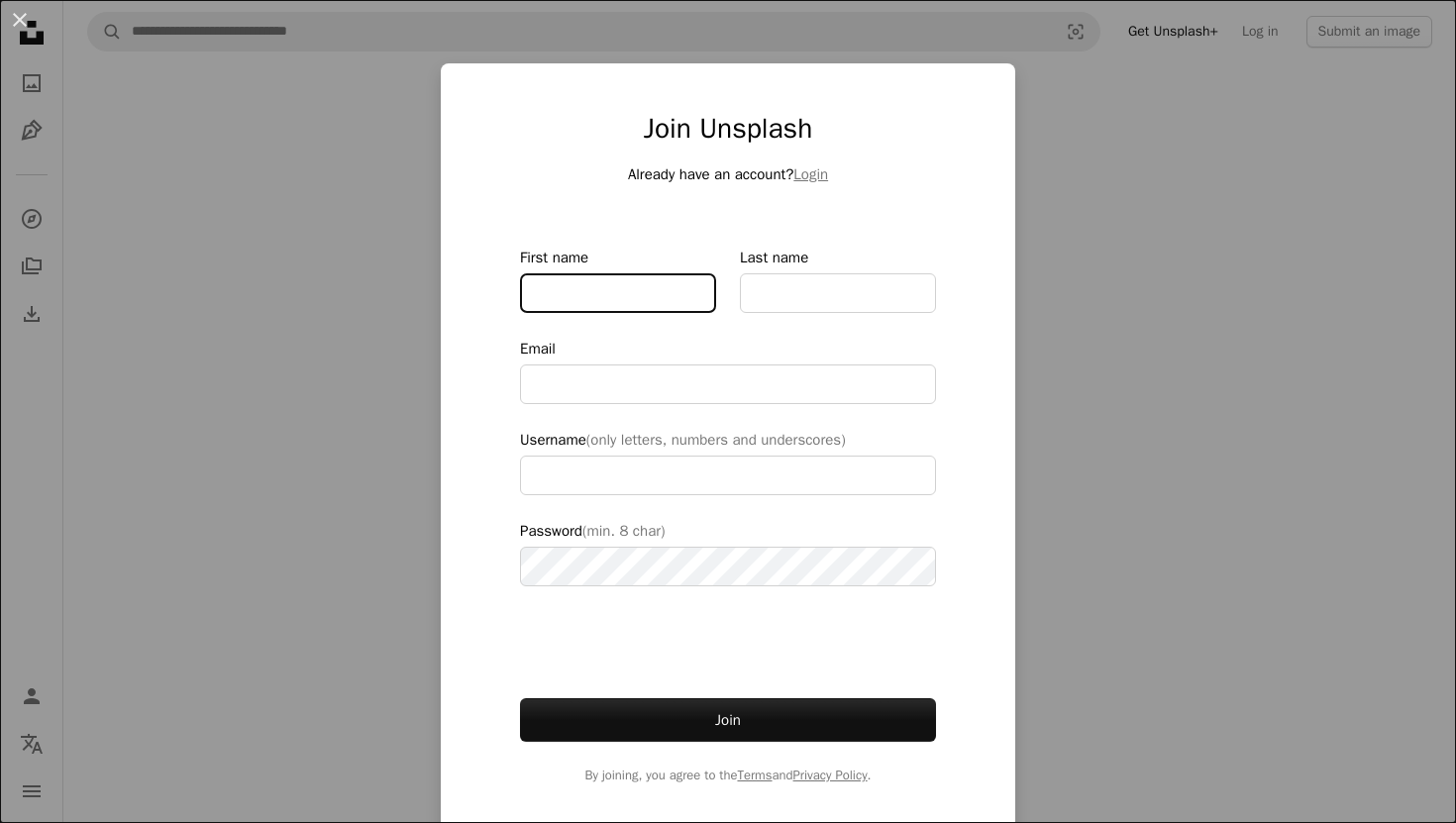 click on "First name" at bounding box center [618, 293] 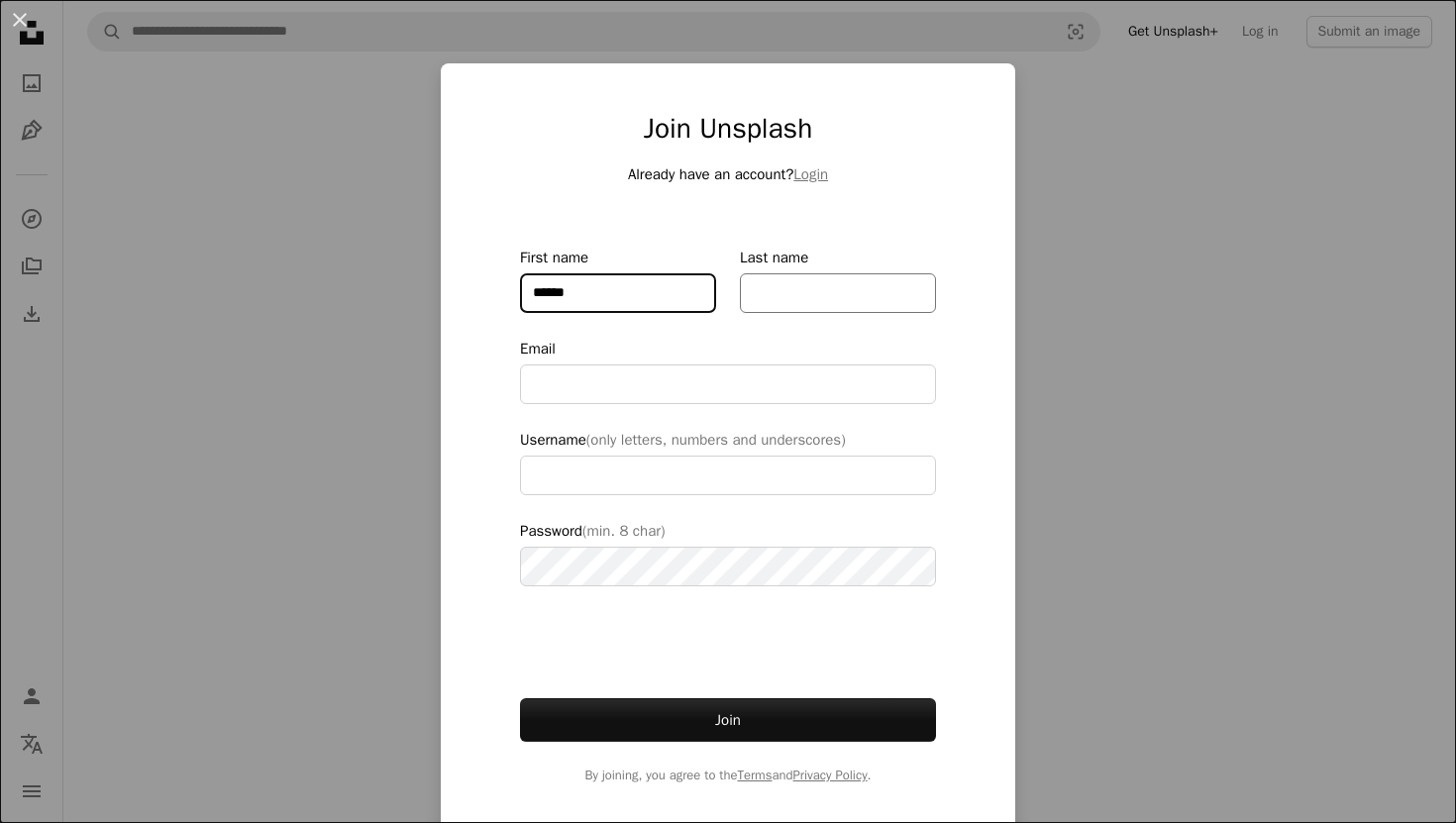 type on "******" 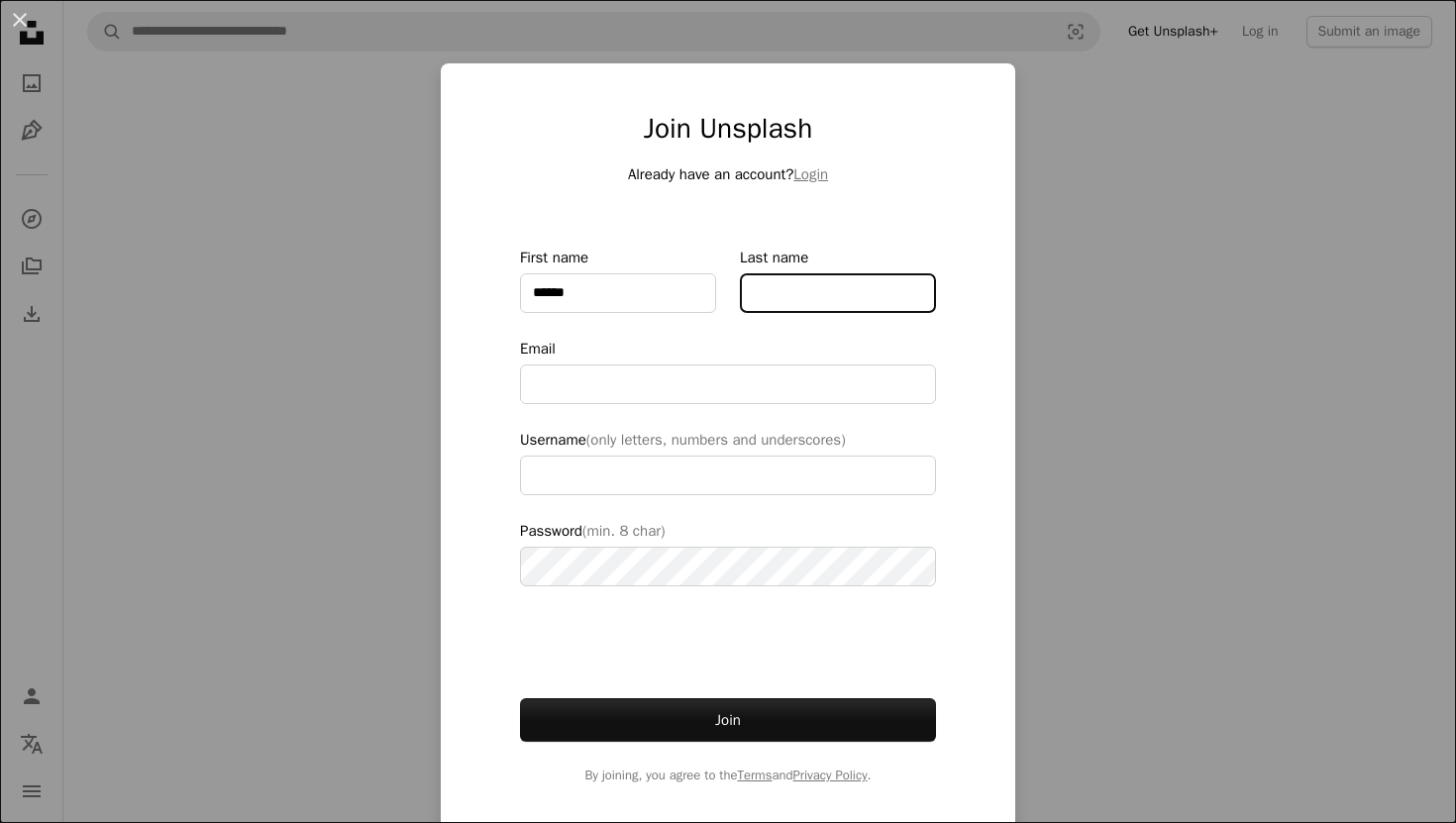 click on "Last name" at bounding box center (838, 293) 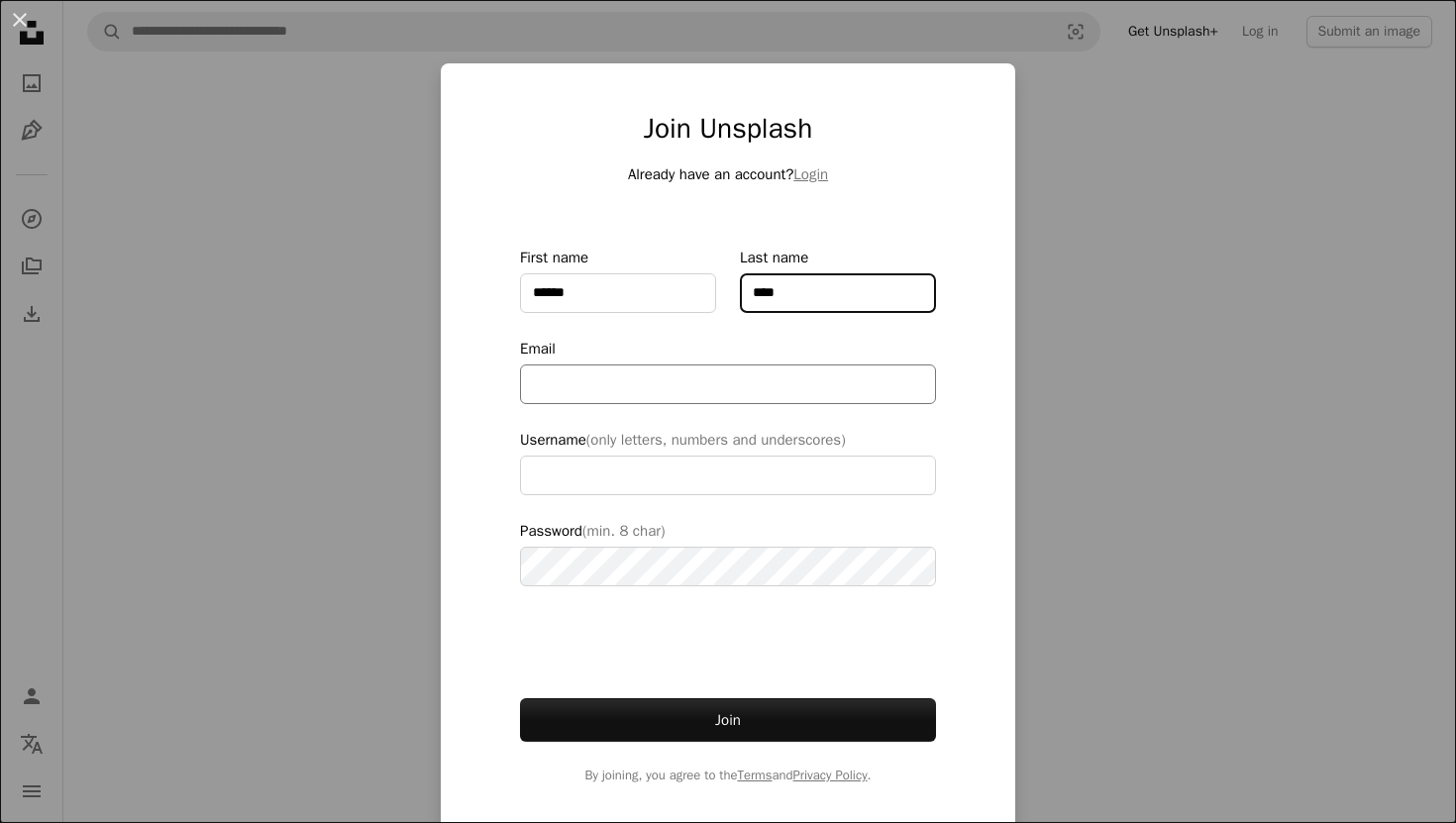 type on "****" 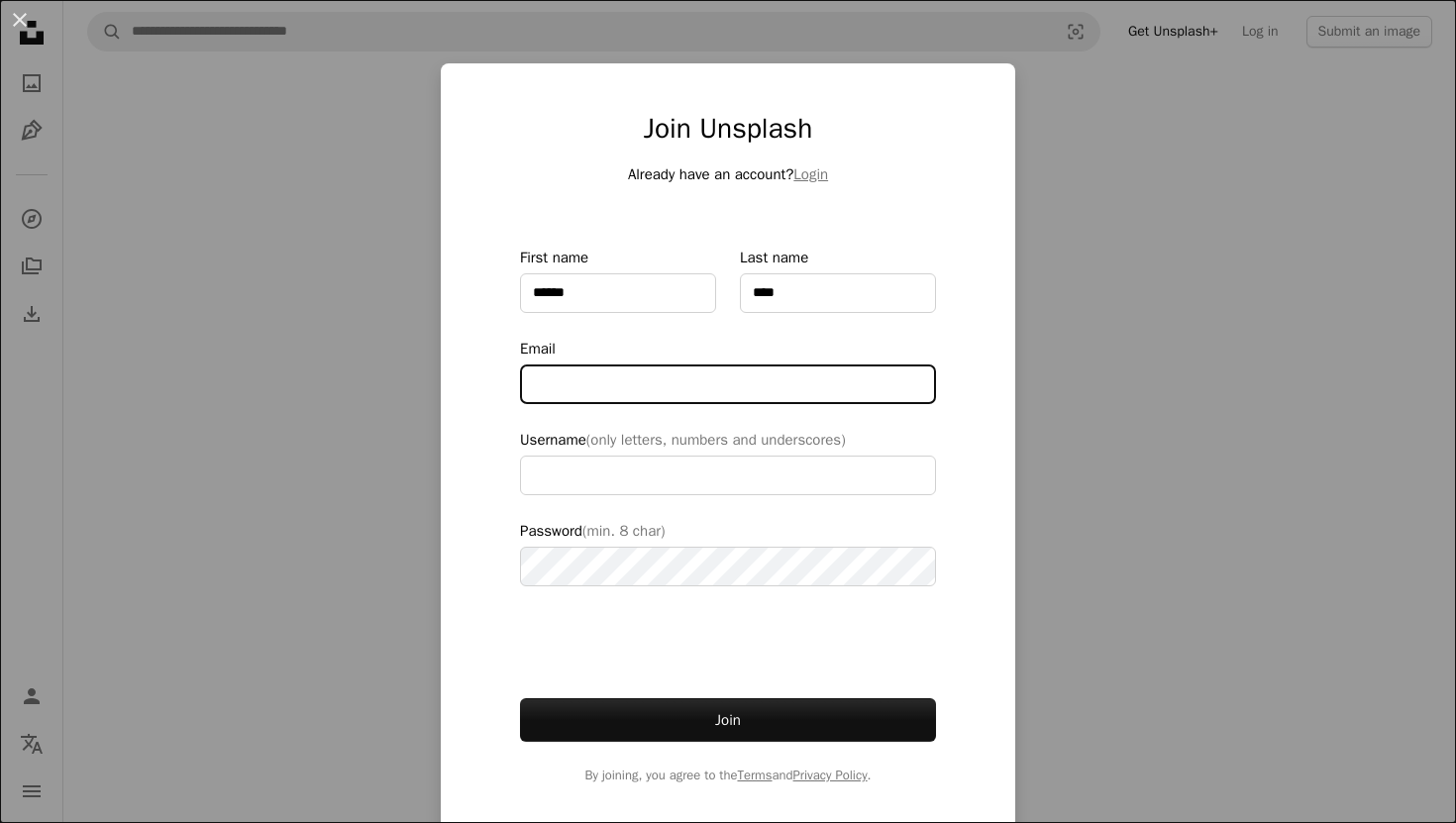 click on "Email" at bounding box center [728, 384] 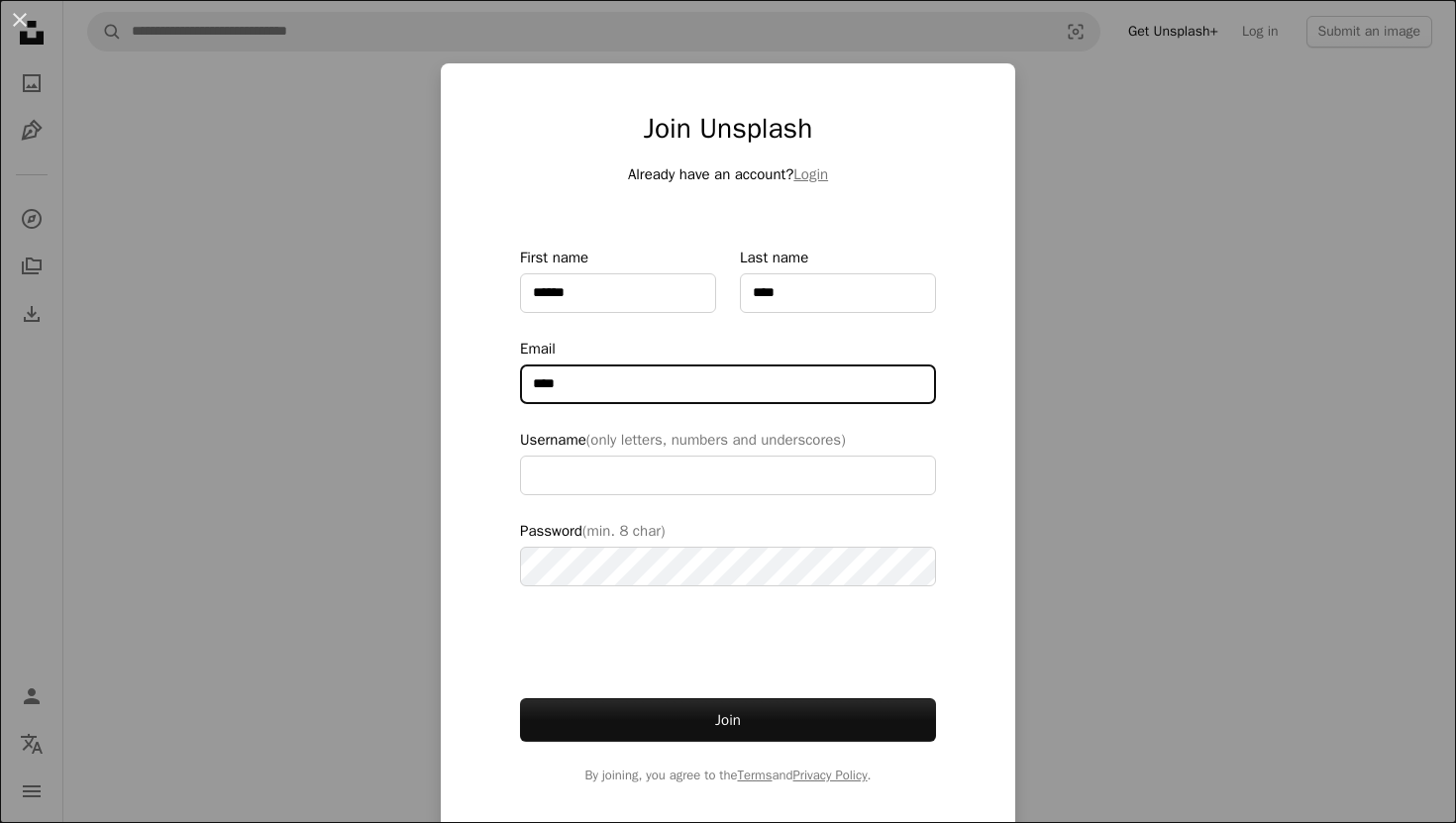 type on "**********" 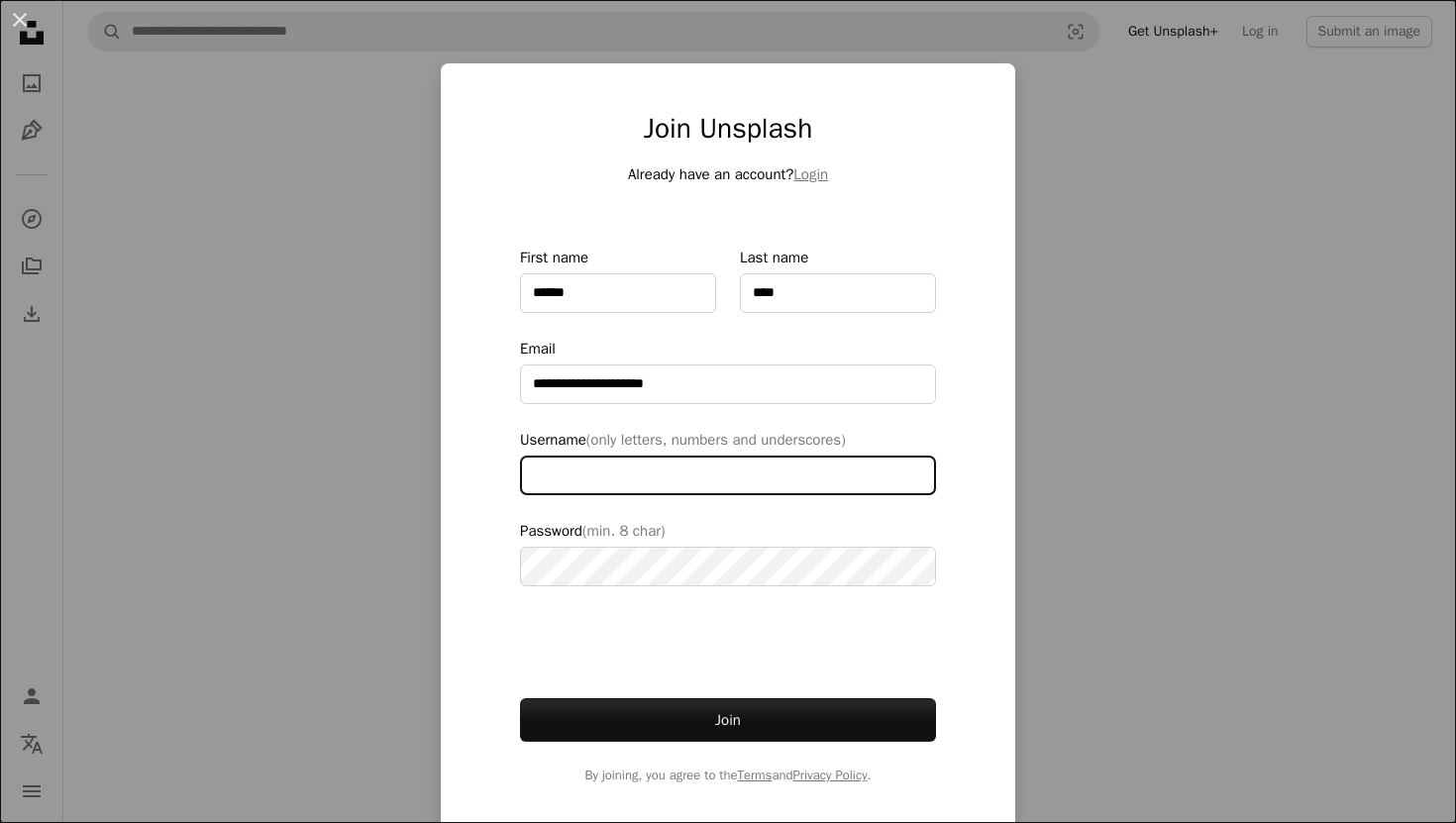 click on "Username  (only letters, numbers and underscores)" at bounding box center (728, 475) 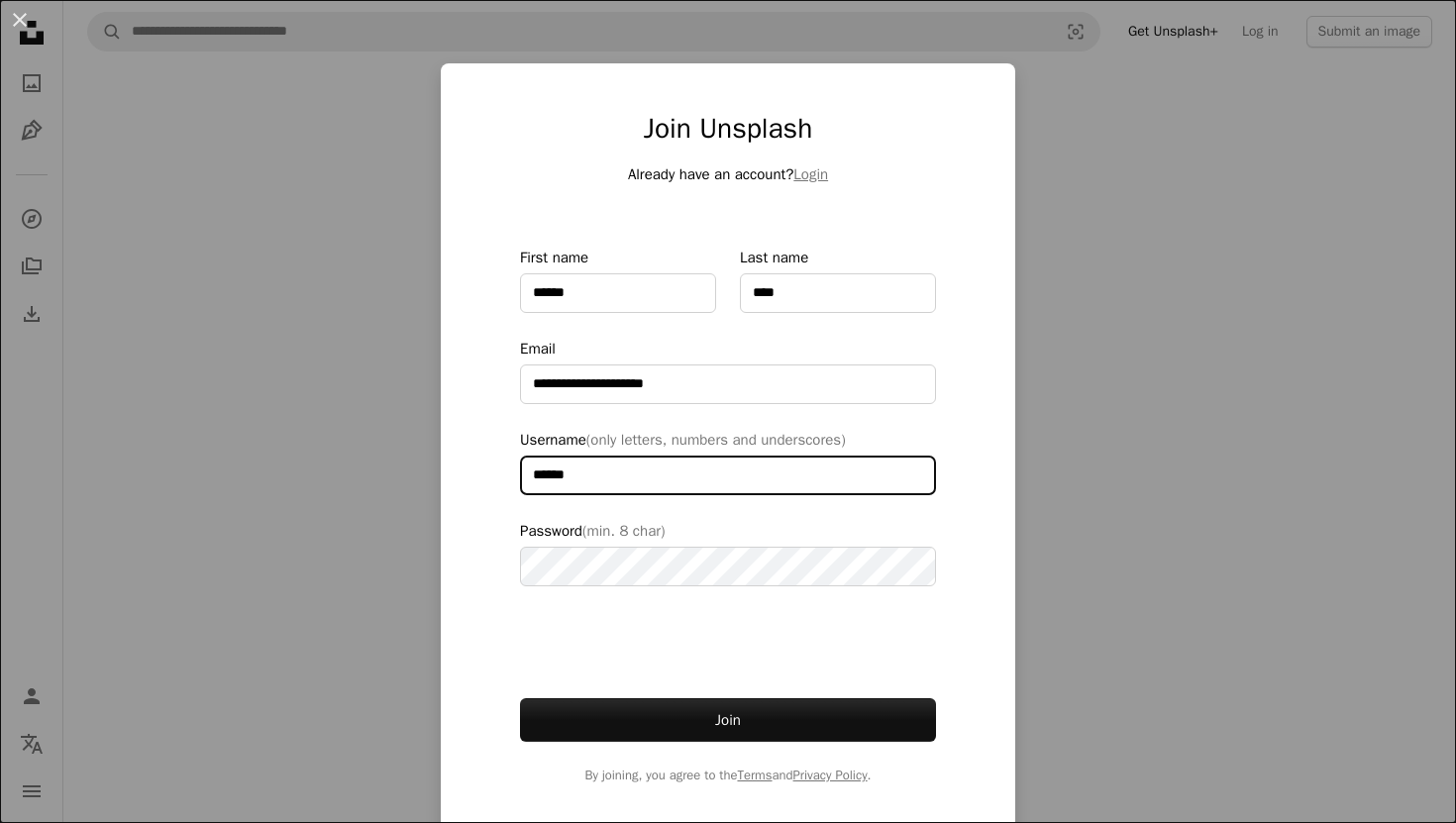 type on "******" 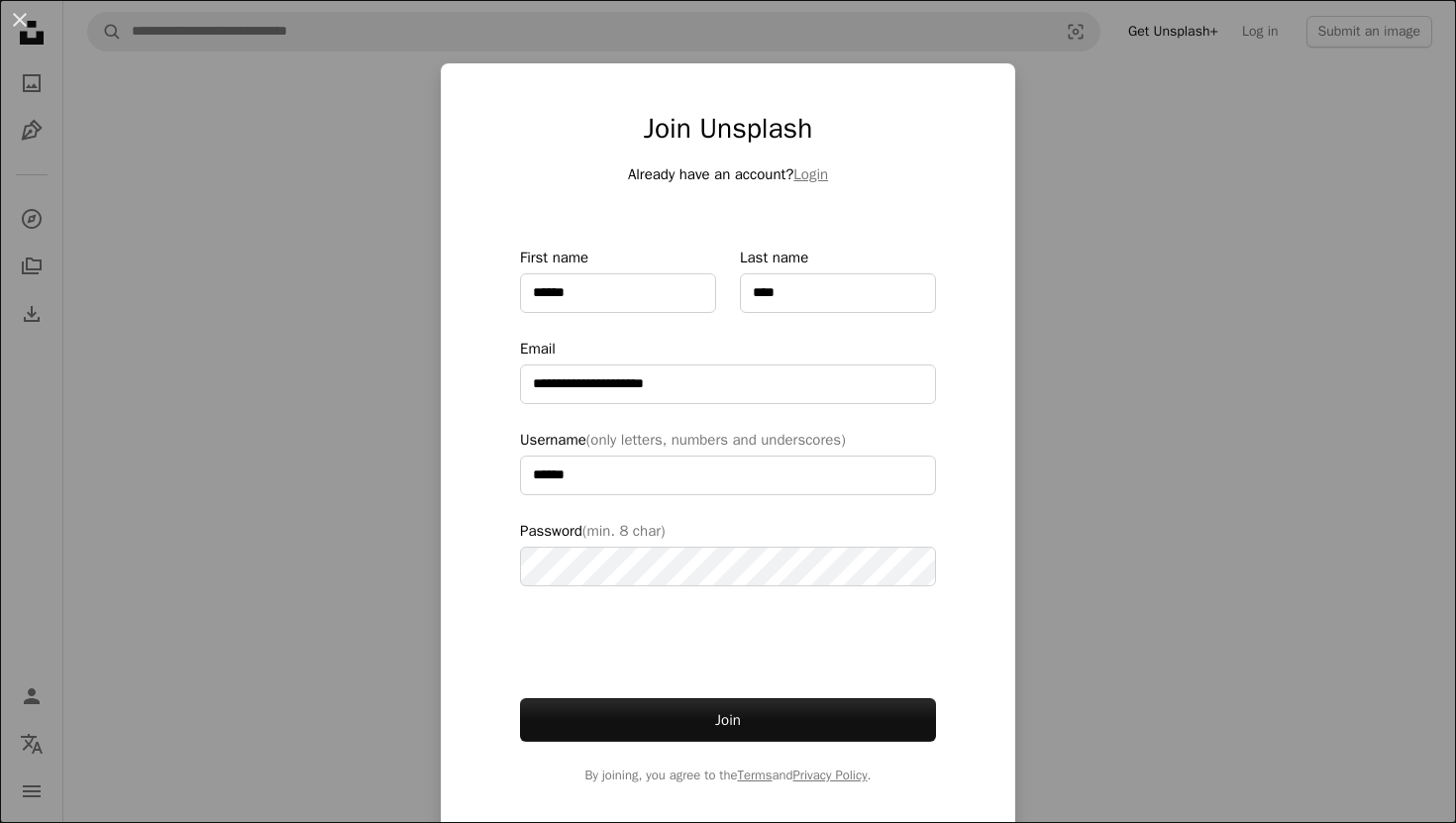 click on "Join Unsplash Already have an account?  Login [FIRST] [LAST] [EMAIL] [USERNAME] [PASSWORD] Join By joining, you agree to the  Terms  and  Privacy Policy ." at bounding box center [728, 448] 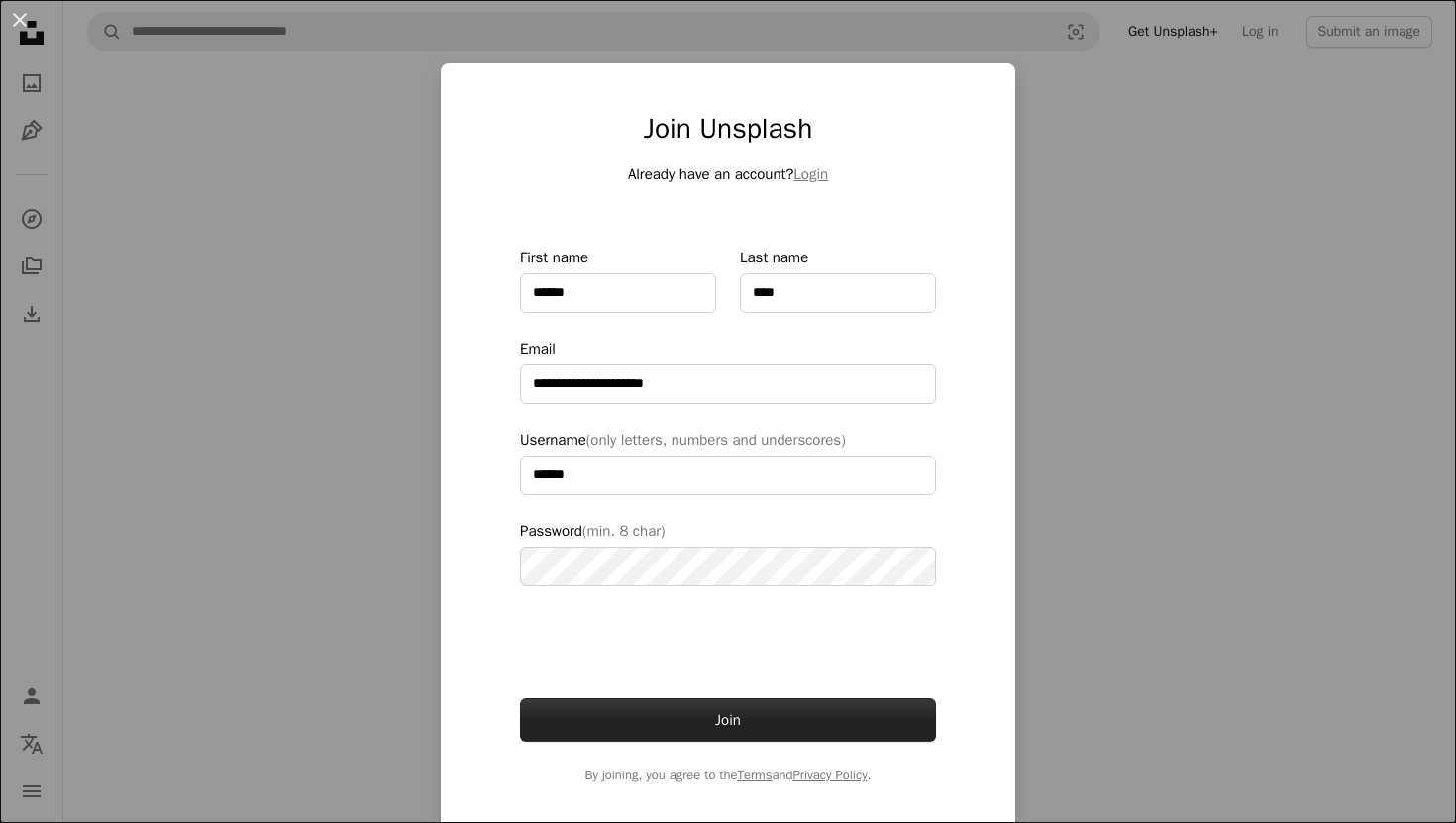 click on "Join" at bounding box center (728, 720) 